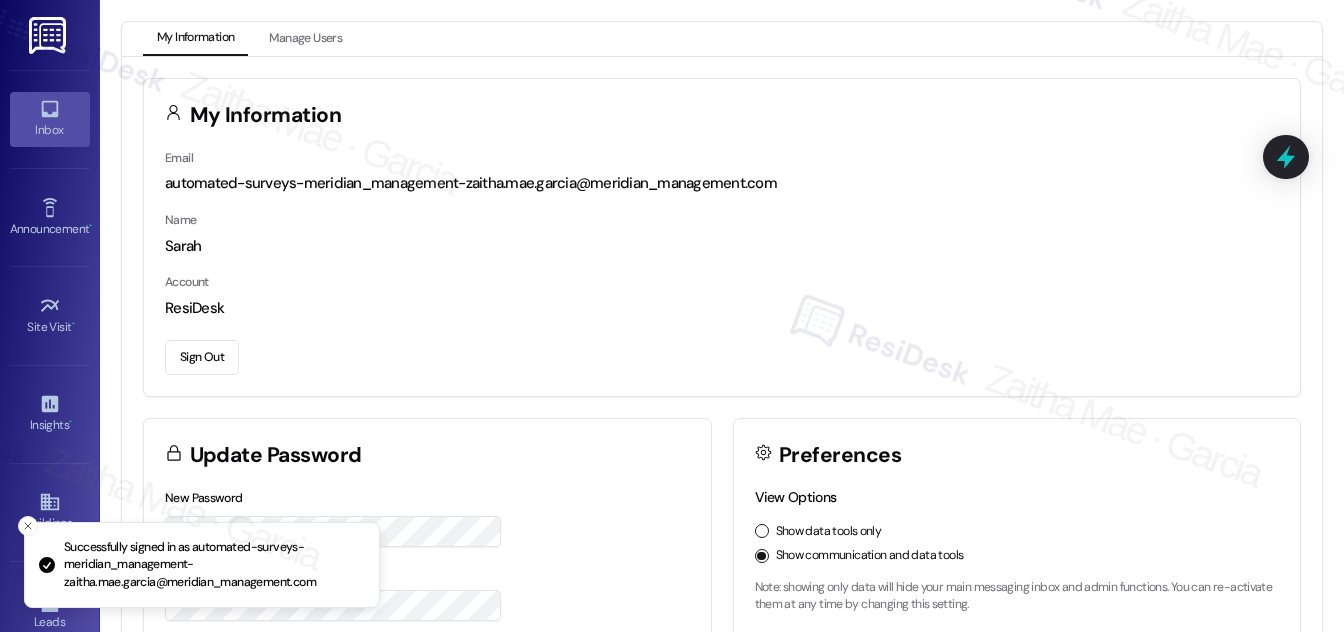 scroll, scrollTop: 0, scrollLeft: 0, axis: both 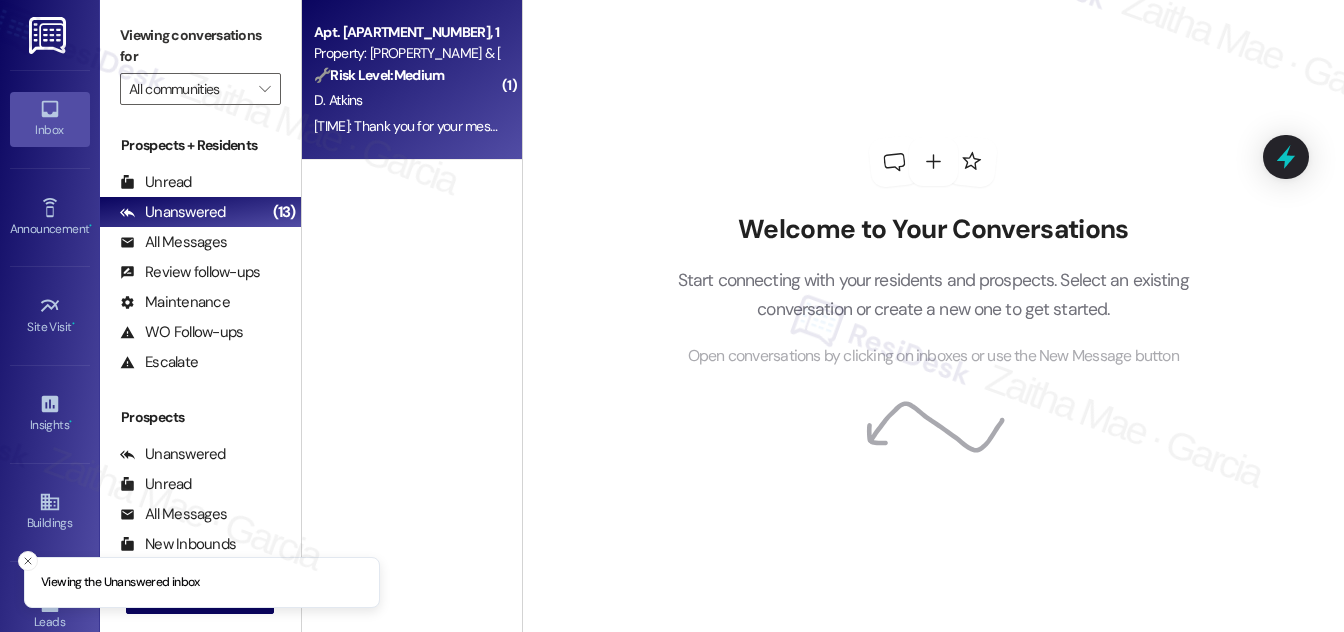 click on "D. Atkins" at bounding box center (406, 100) 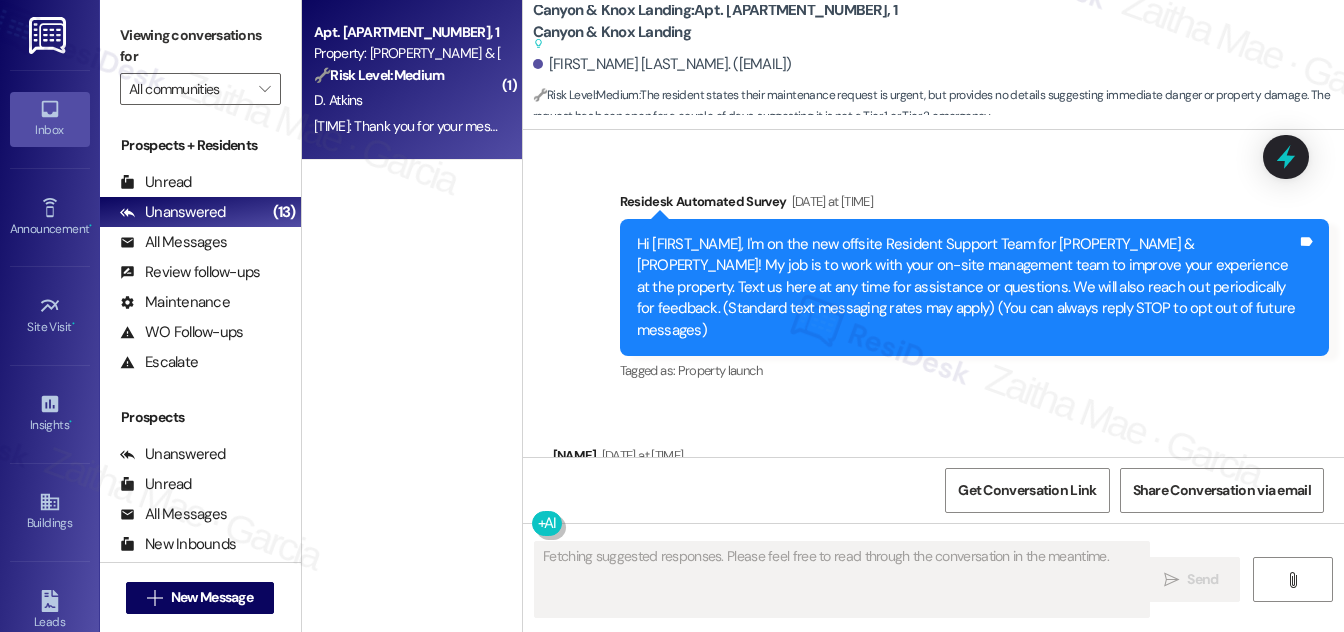 scroll, scrollTop: 6778, scrollLeft: 0, axis: vertical 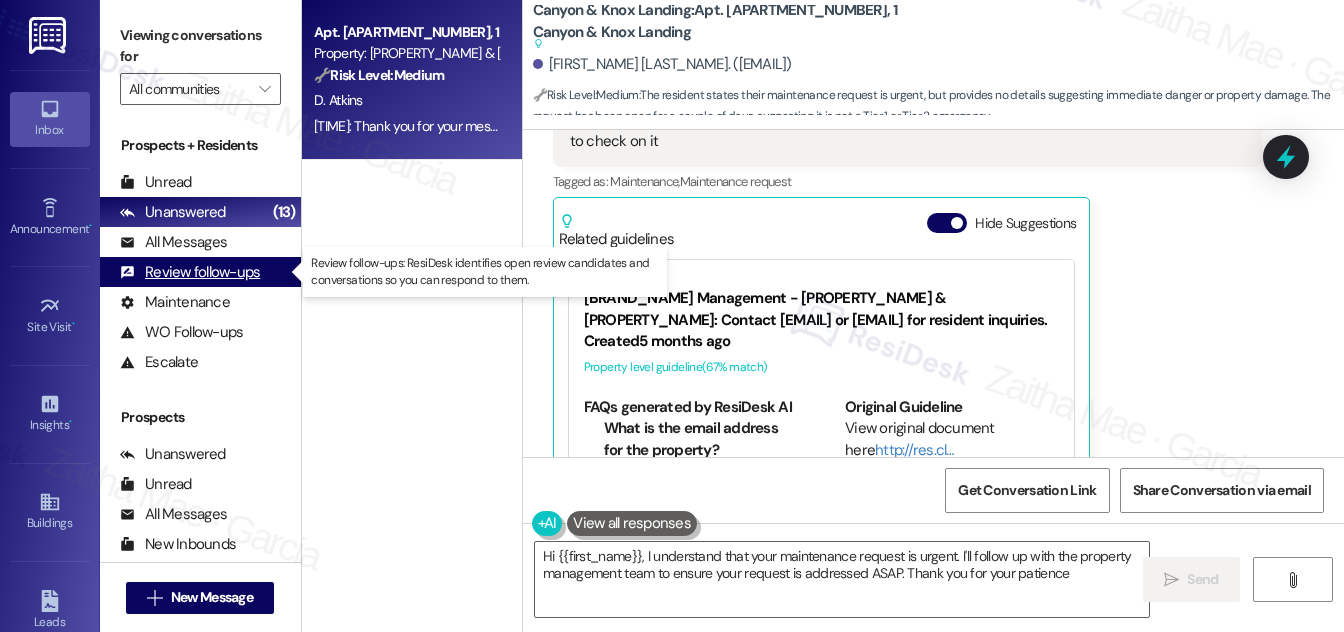 type on "Hi [FIRST], I understand that your maintenance request is urgent. I'll follow up with the property management team to ensure your request is addressed ASAP. Thank you for your patience!" 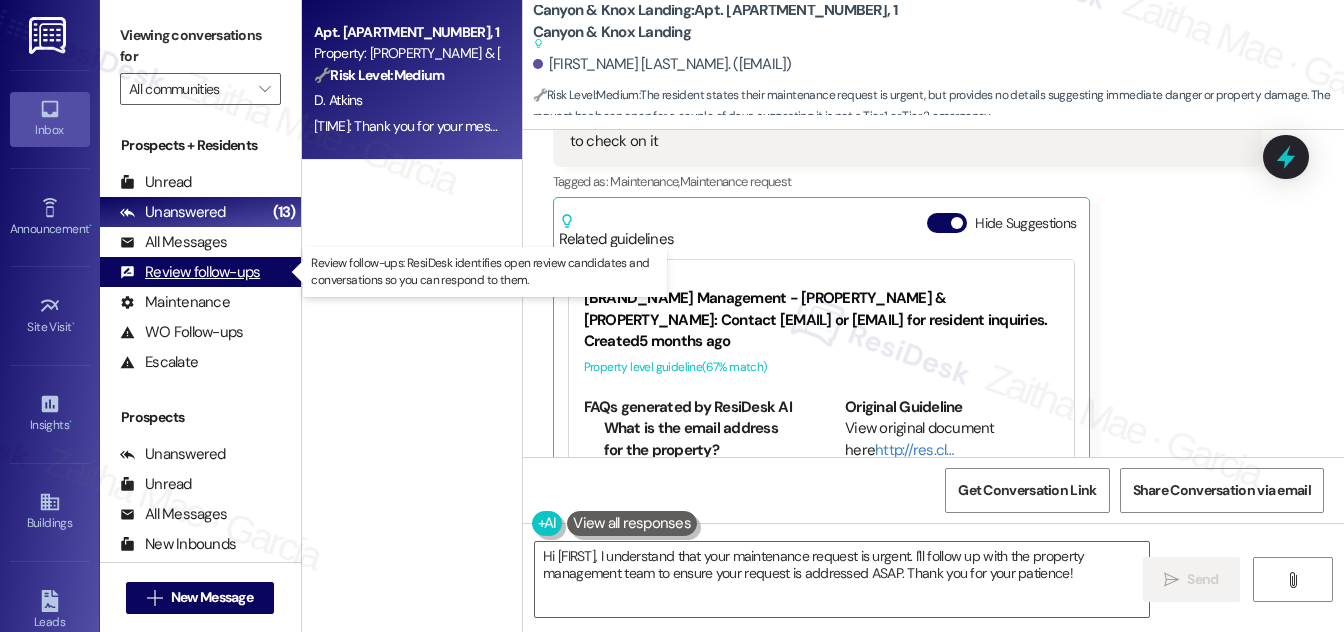 click on "Review follow-ups" at bounding box center [190, 272] 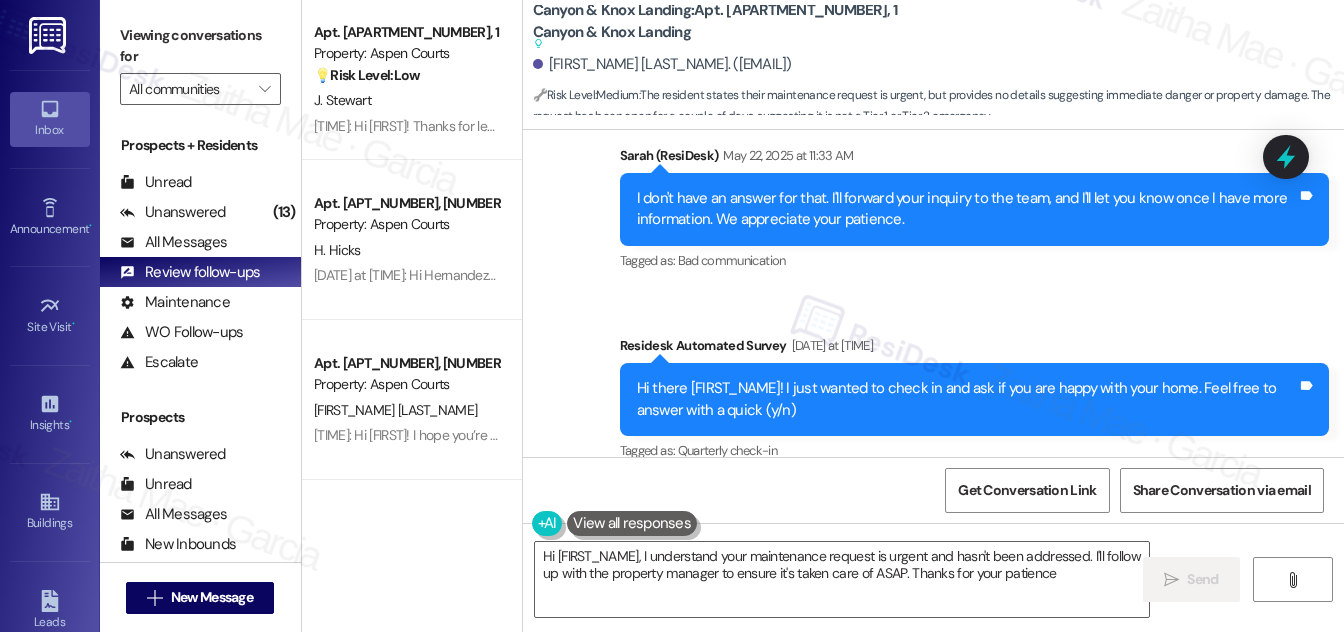 type on "Hi {{first_name}}, I understand your maintenance request is urgent and hasn't been addressed. I'll follow up with the property manager to ensure it's taken care of ASAP. Thanks for your patience!" 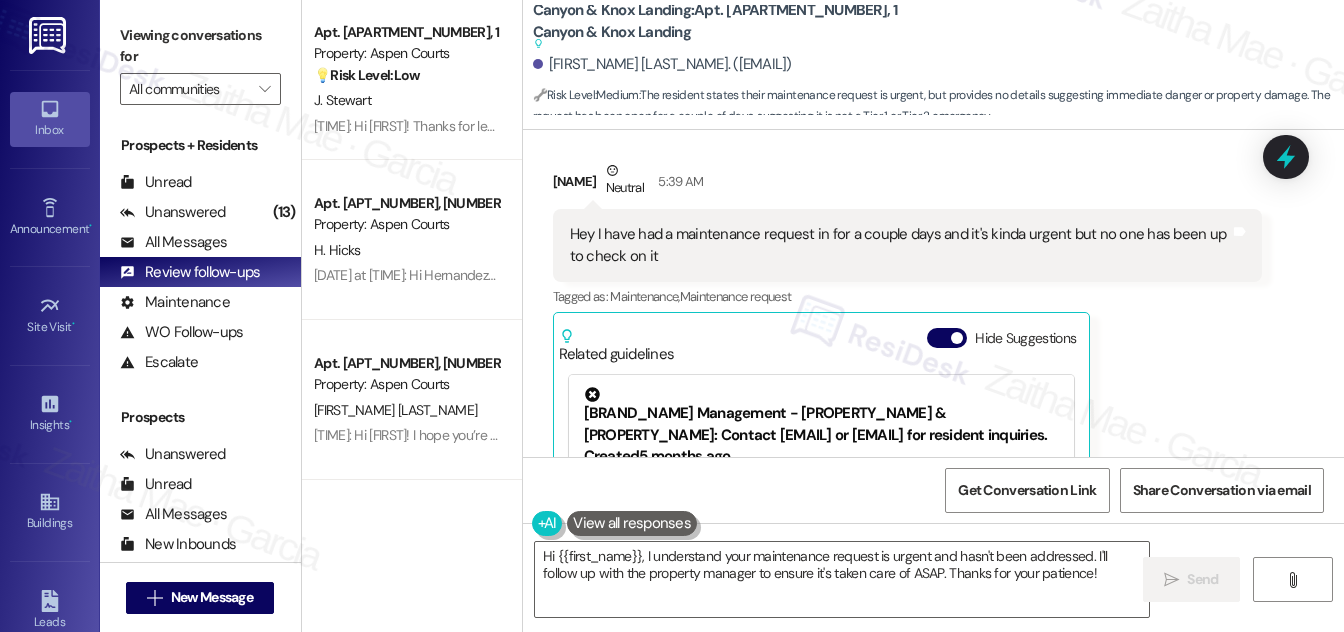 scroll, scrollTop: 11655, scrollLeft: 0, axis: vertical 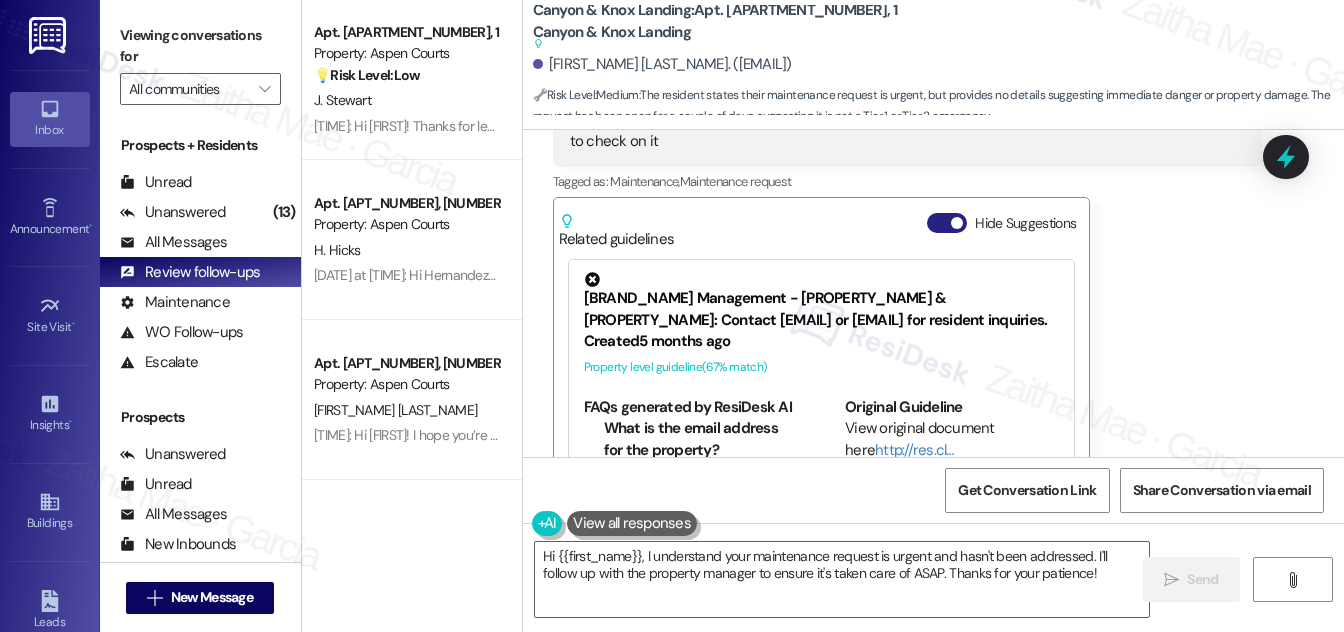 click on "Hide Suggestions" at bounding box center (947, 223) 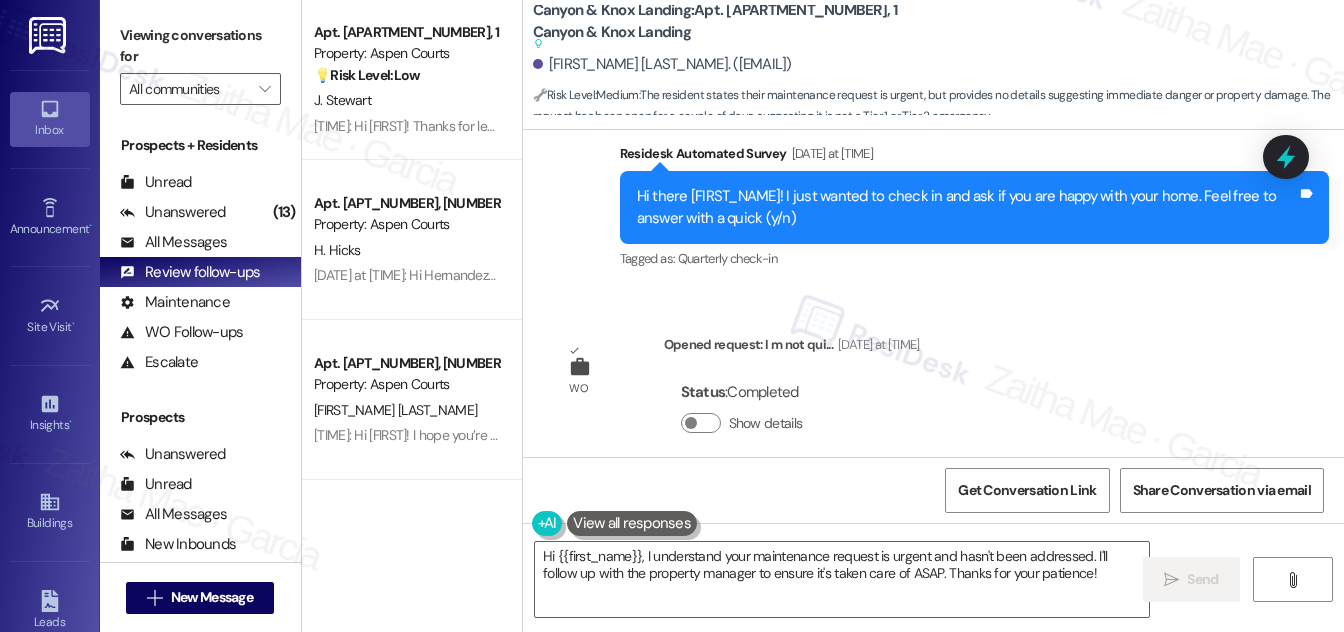 scroll, scrollTop: 11411, scrollLeft: 0, axis: vertical 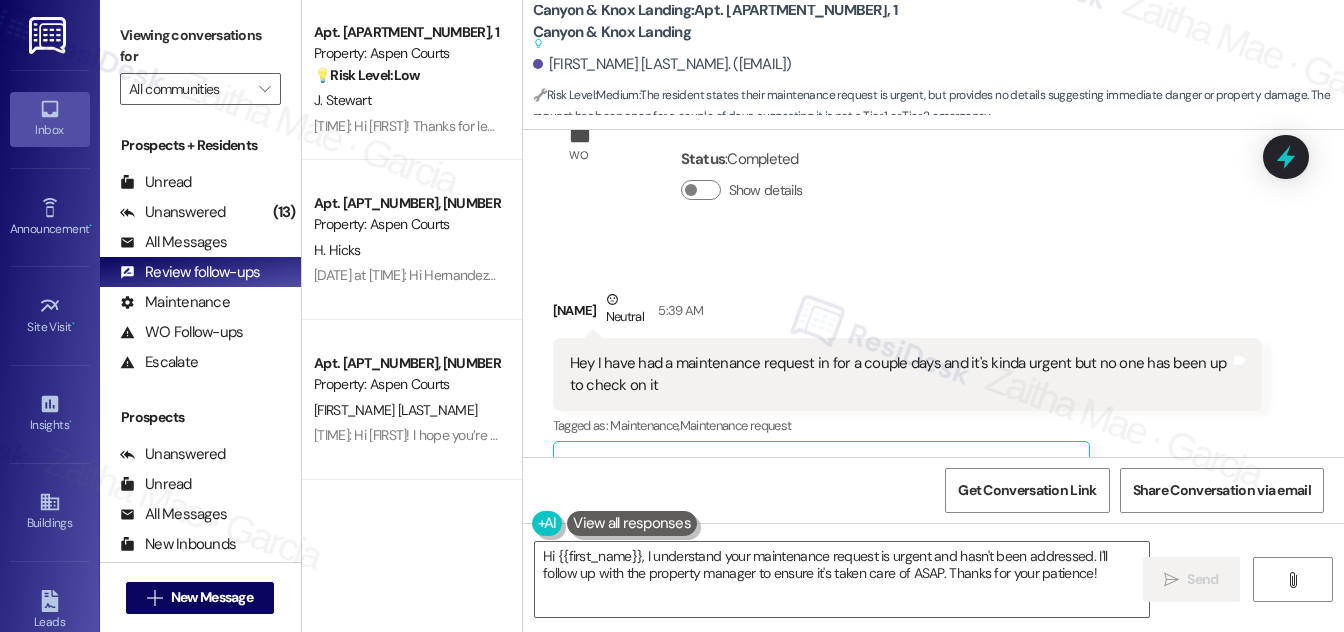 click 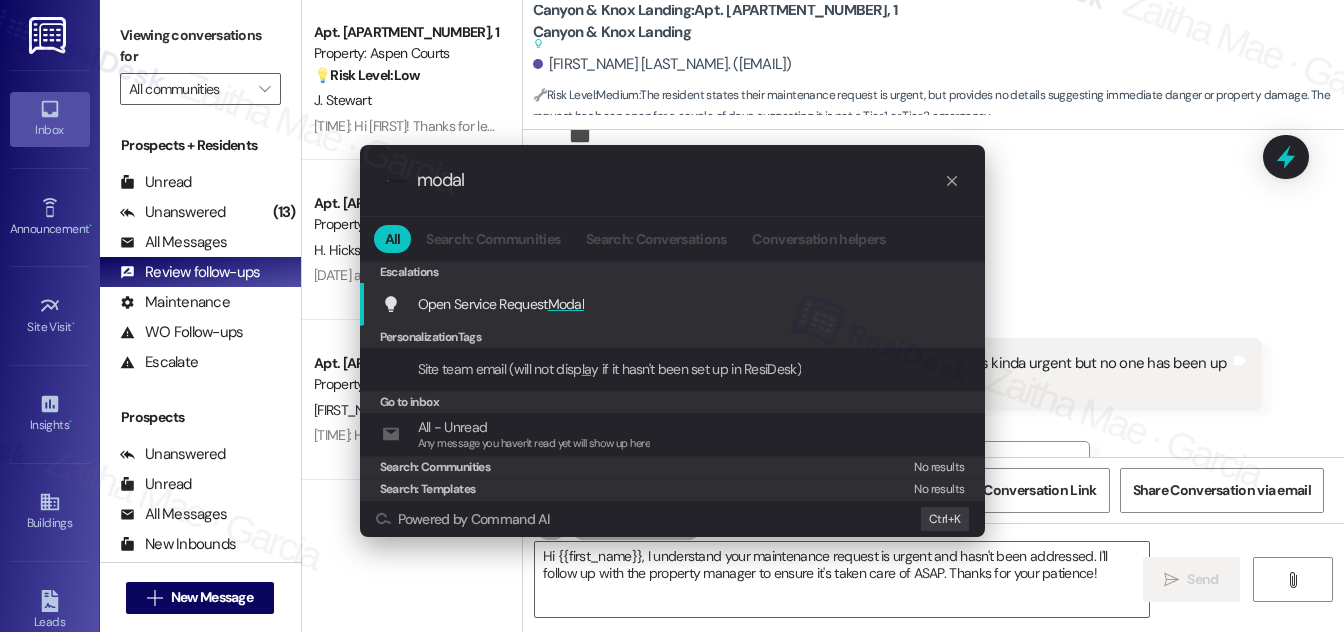 click on "Modal" at bounding box center (566, 304) 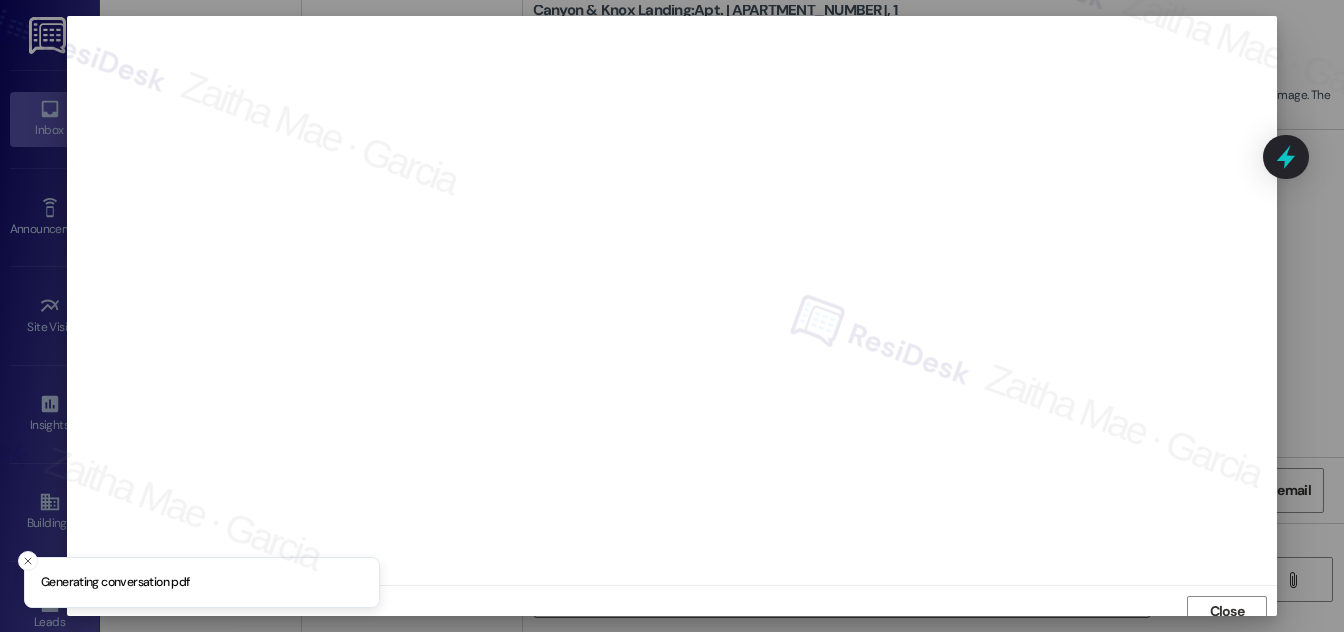 scroll, scrollTop: 11, scrollLeft: 0, axis: vertical 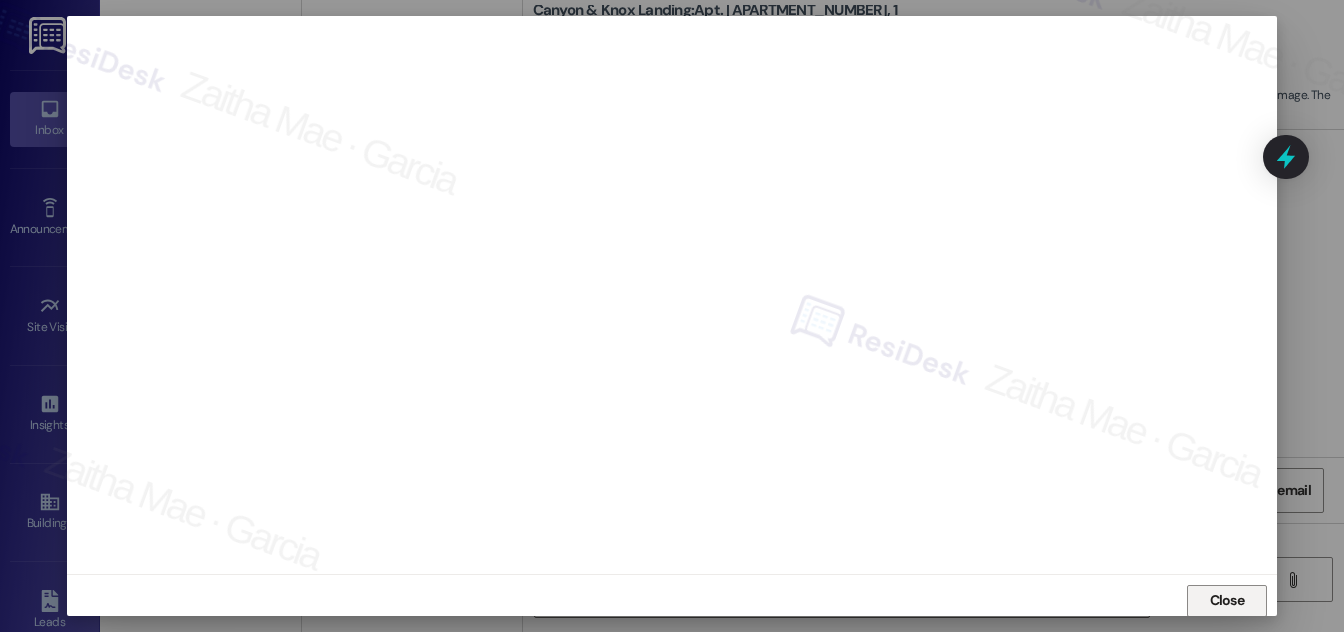 click on "Close" at bounding box center (1227, 600) 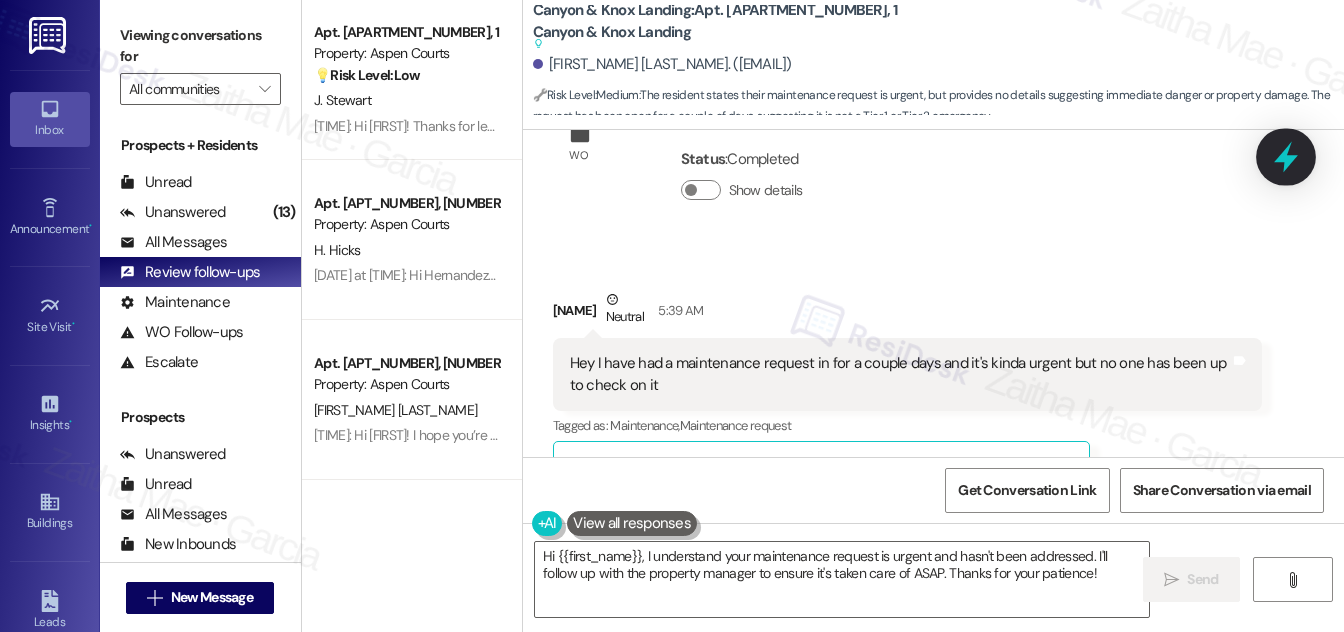 click 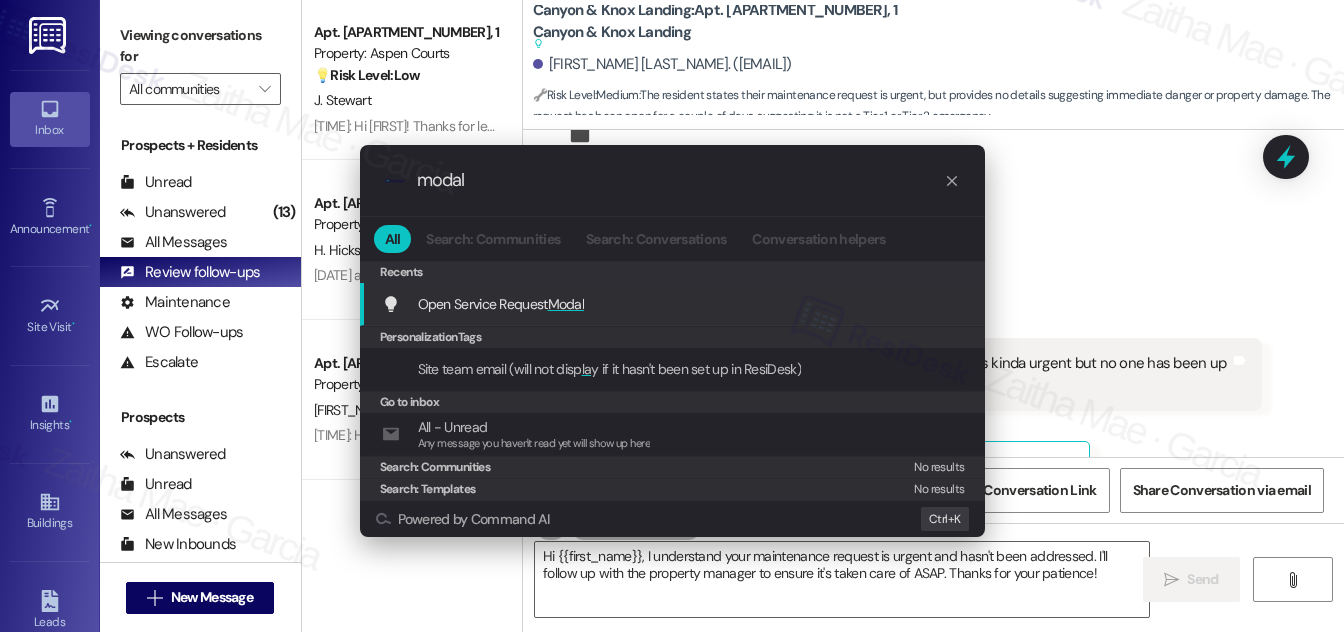 click on "Modal" at bounding box center [566, 304] 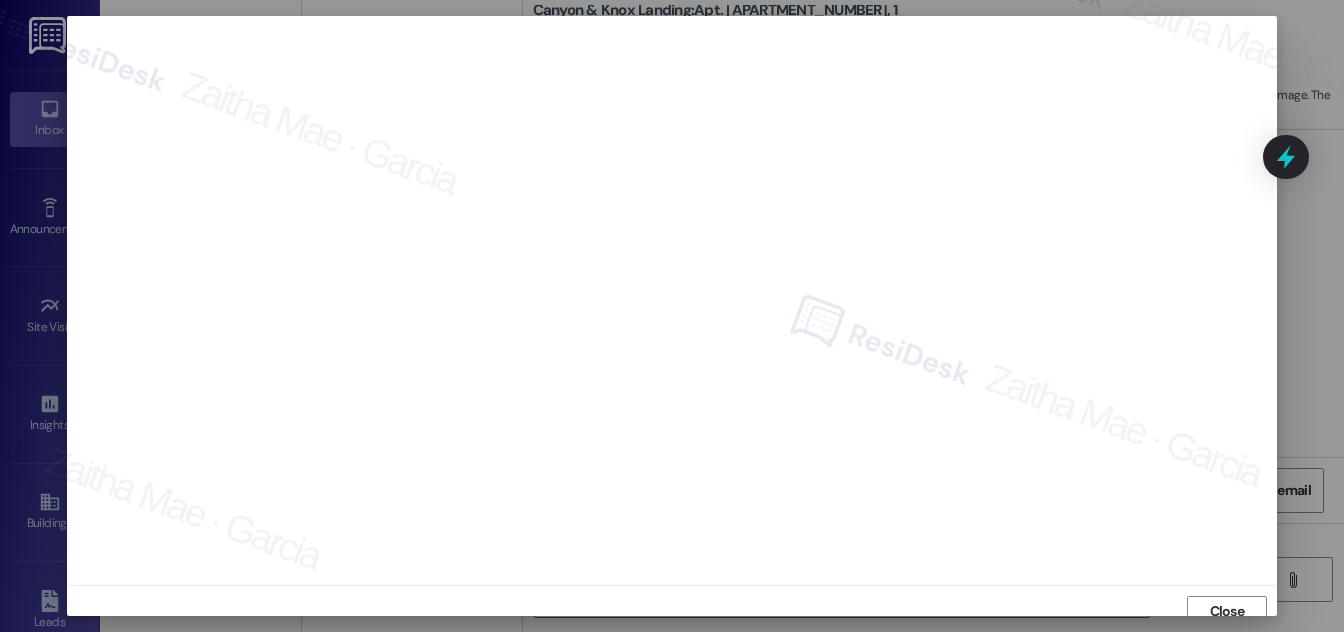scroll, scrollTop: 11, scrollLeft: 0, axis: vertical 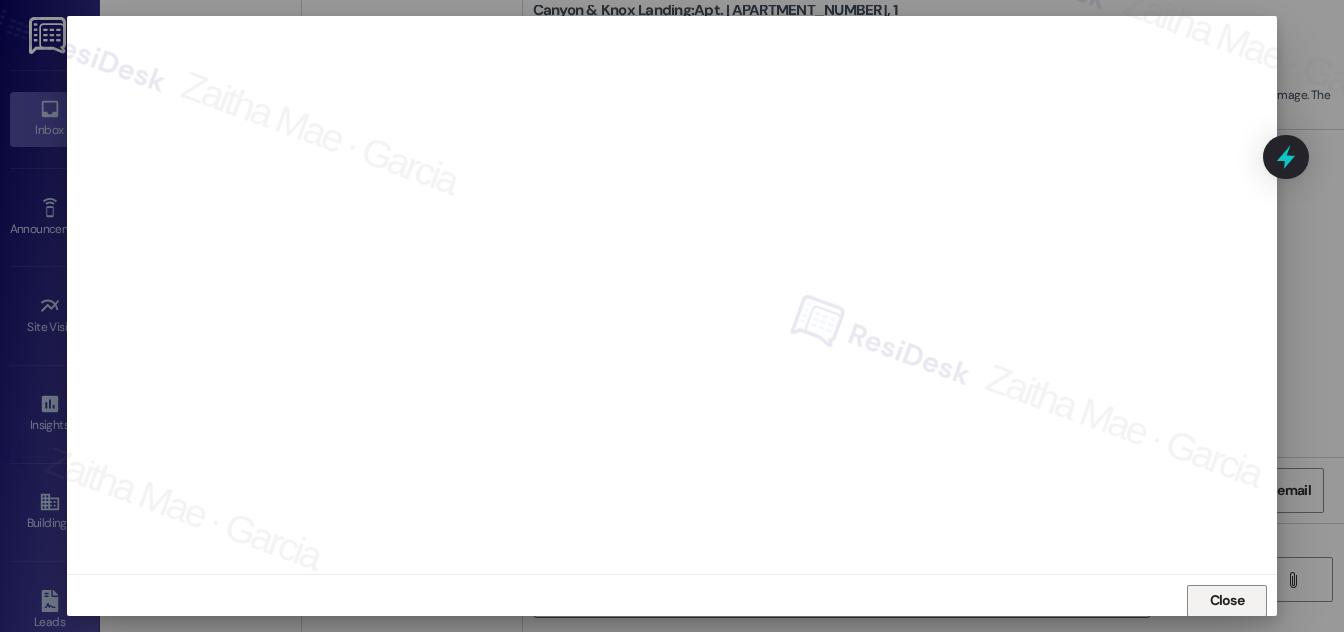 click on "Close" at bounding box center (1227, 600) 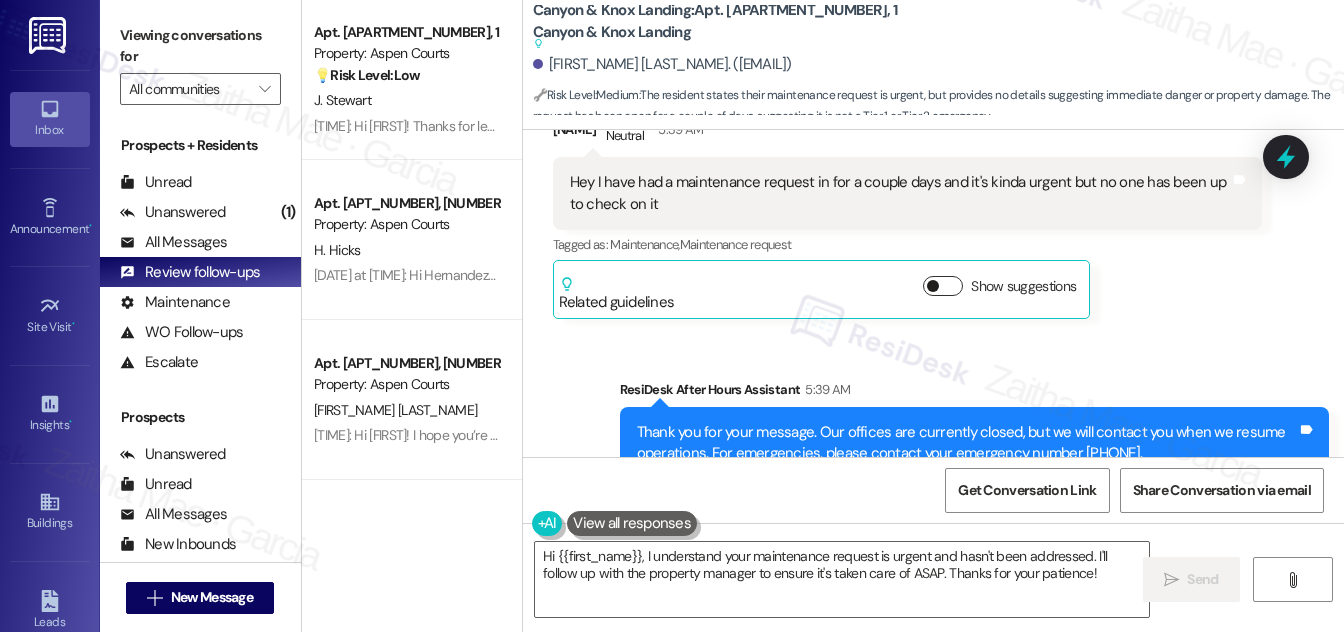 scroll, scrollTop: 11593, scrollLeft: 0, axis: vertical 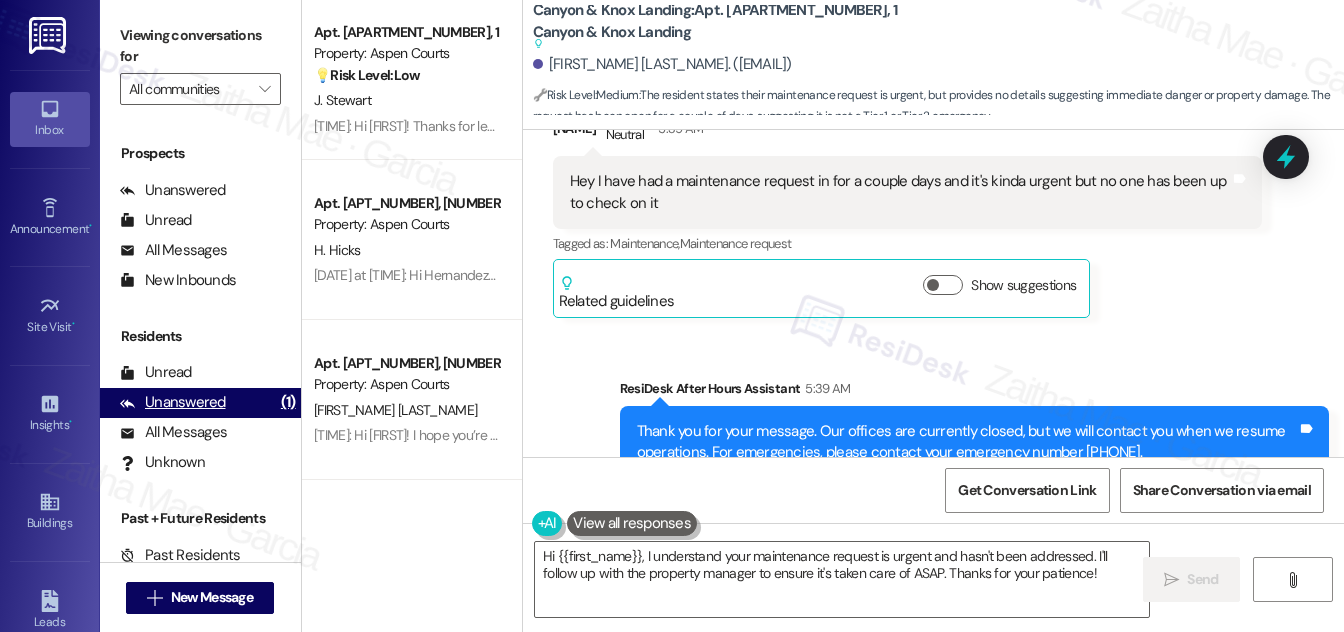 click on "Unanswered" at bounding box center [173, 402] 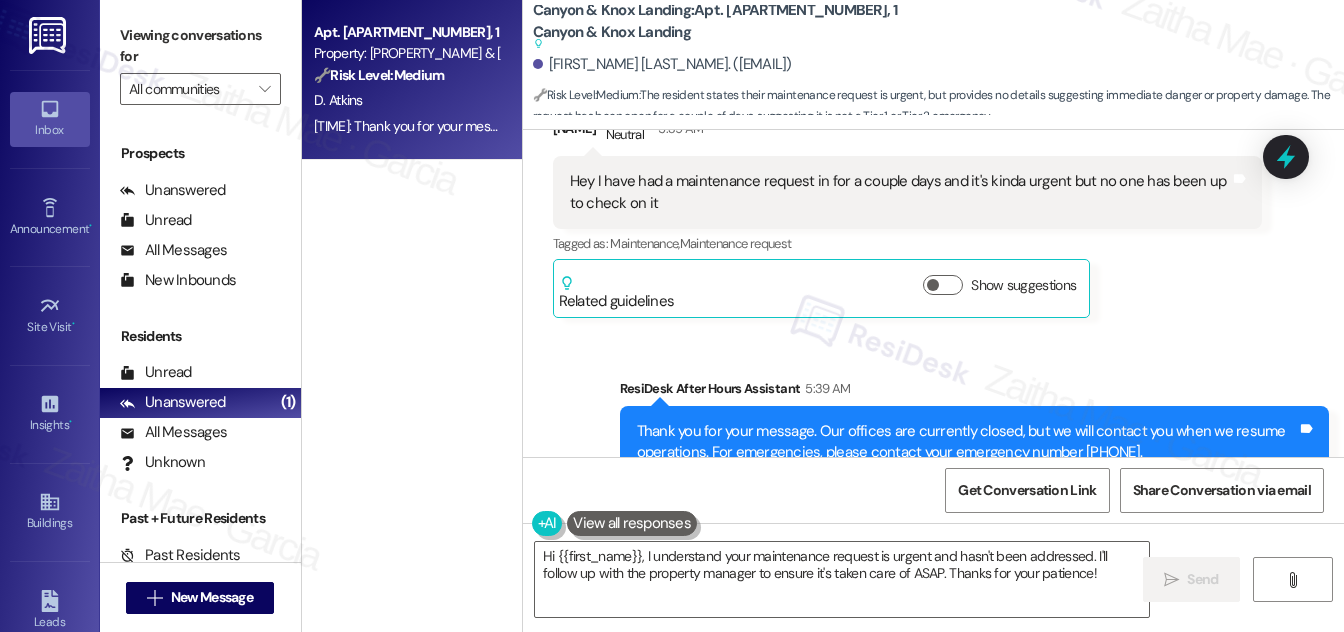 click on "[TIME]: Thank you for your message. Our offices are currently closed, but we will contact you when we resume operations. For emergencies, please contact your emergency number [PHONE]. [TIME]: Thank you for your message. Our offices are currently closed, but we will contact you when we resume operations. For emergencies, please contact your emergency number [PHONE]." at bounding box center [864, 126] 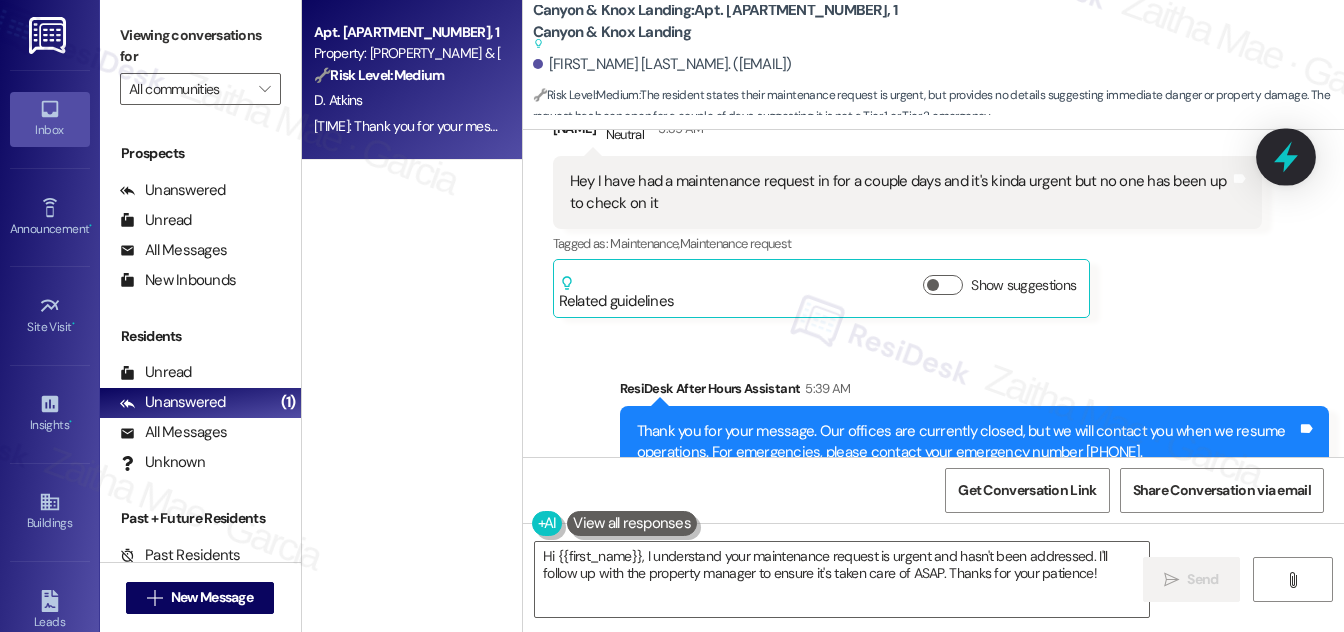 click 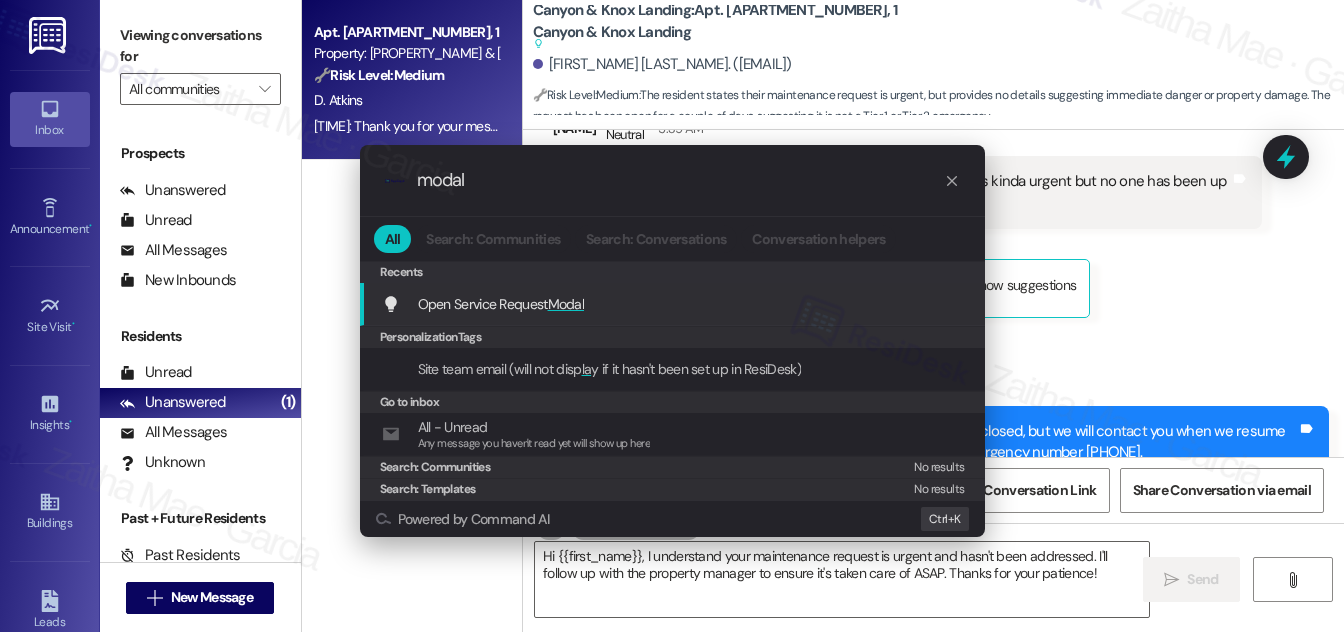 type on "modal" 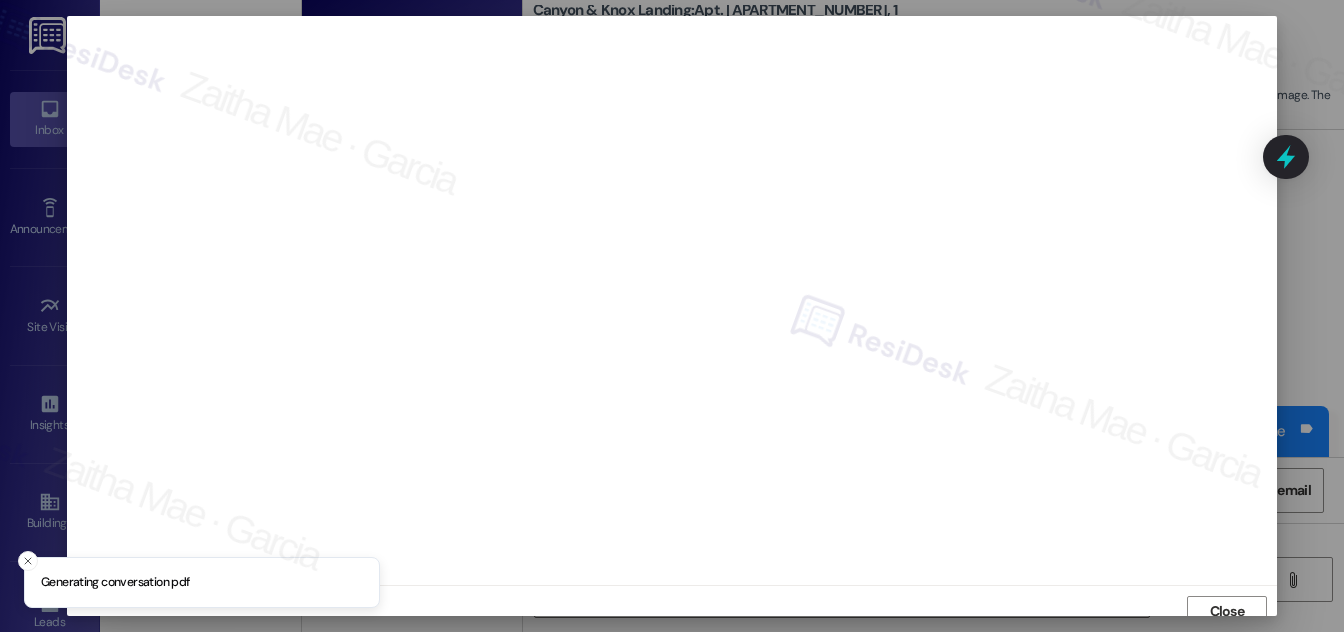 scroll, scrollTop: 11, scrollLeft: 0, axis: vertical 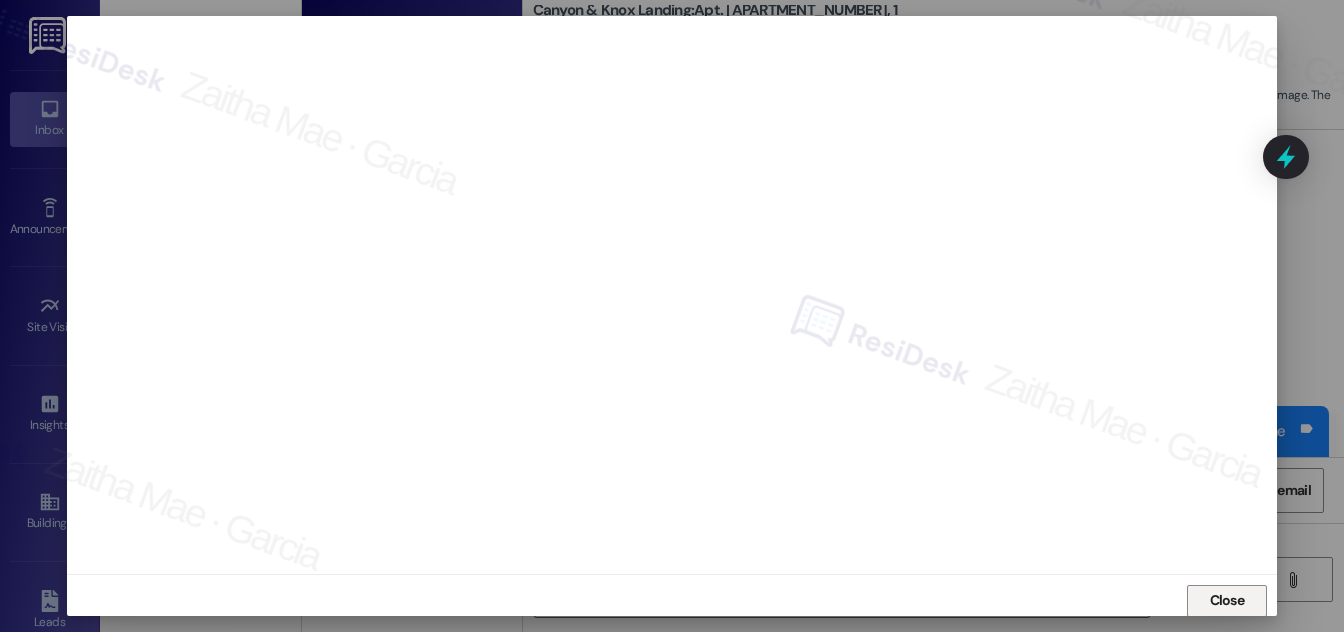 click on "Close" at bounding box center (1227, 600) 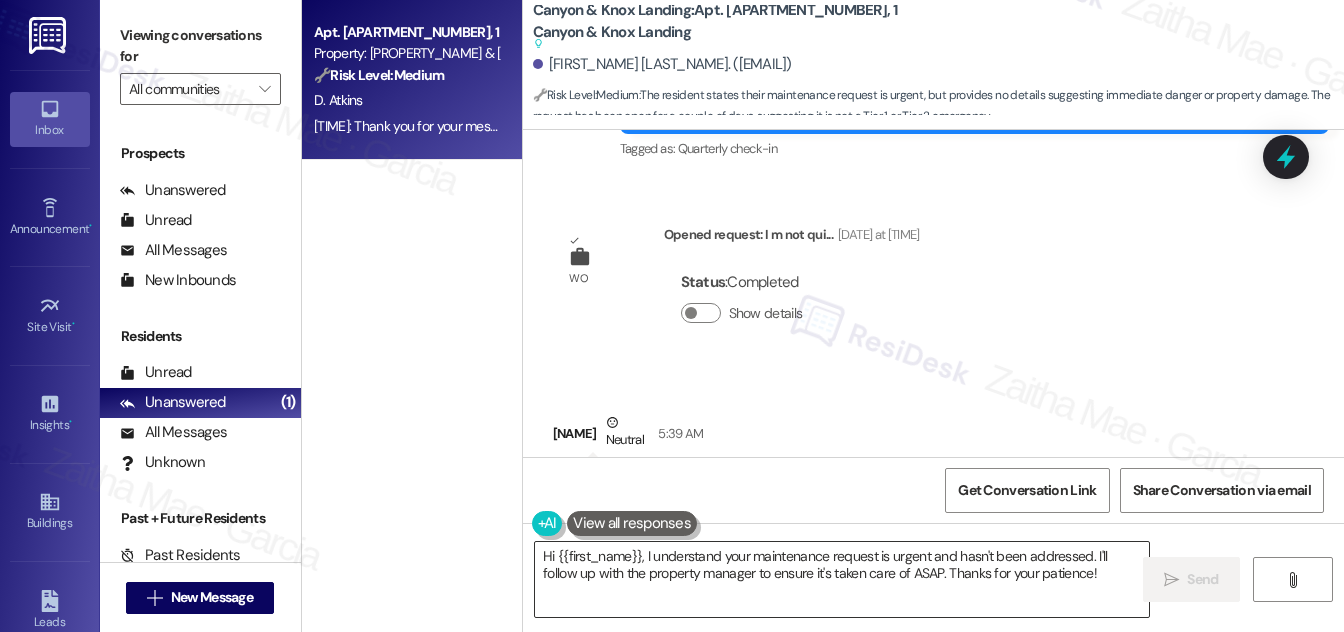scroll, scrollTop: 11411, scrollLeft: 0, axis: vertical 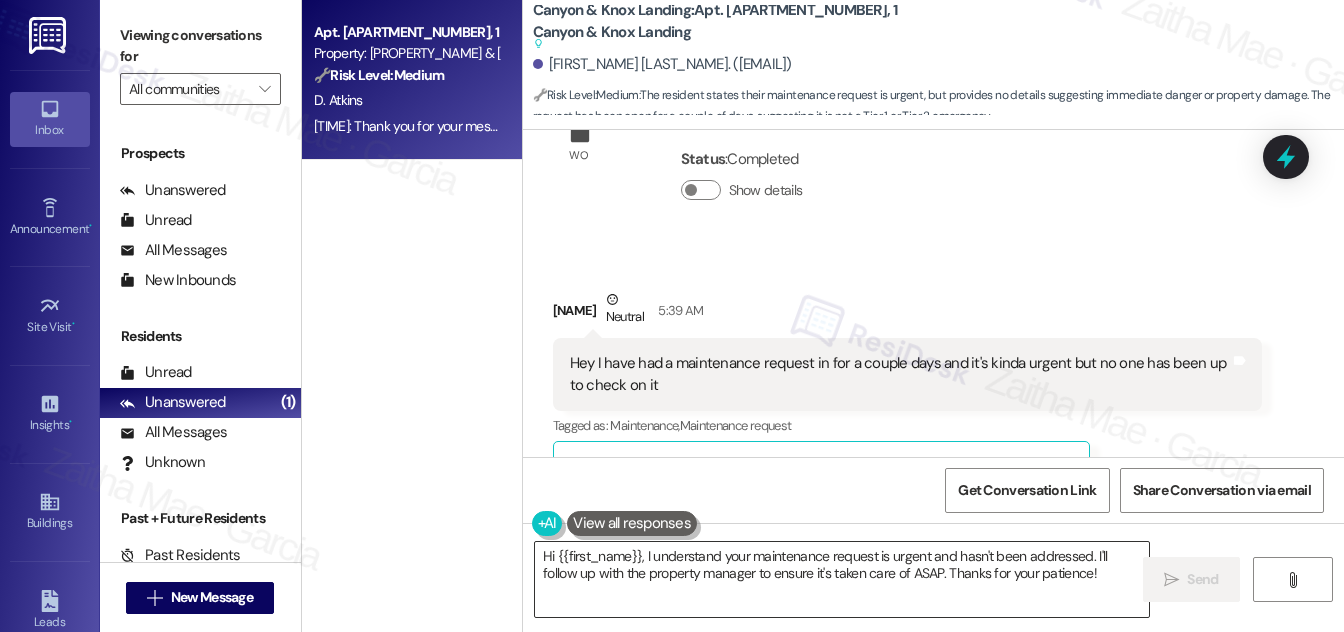 click on "Hi {{first_name}}, I understand your maintenance request is urgent and hasn't been addressed. I'll follow up with the property manager to ensure it's taken care of ASAP. Thanks for your patience!" at bounding box center [842, 579] 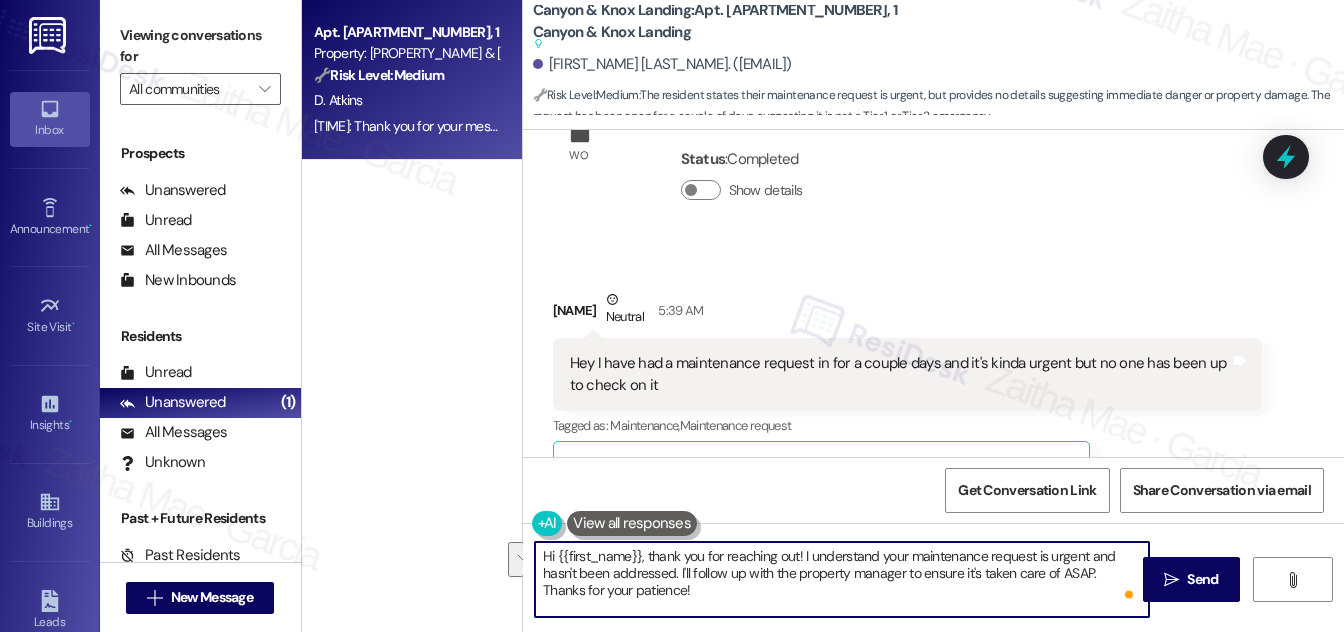 drag, startPoint x: 680, startPoint y: 572, endPoint x: 693, endPoint y: 588, distance: 20.615528 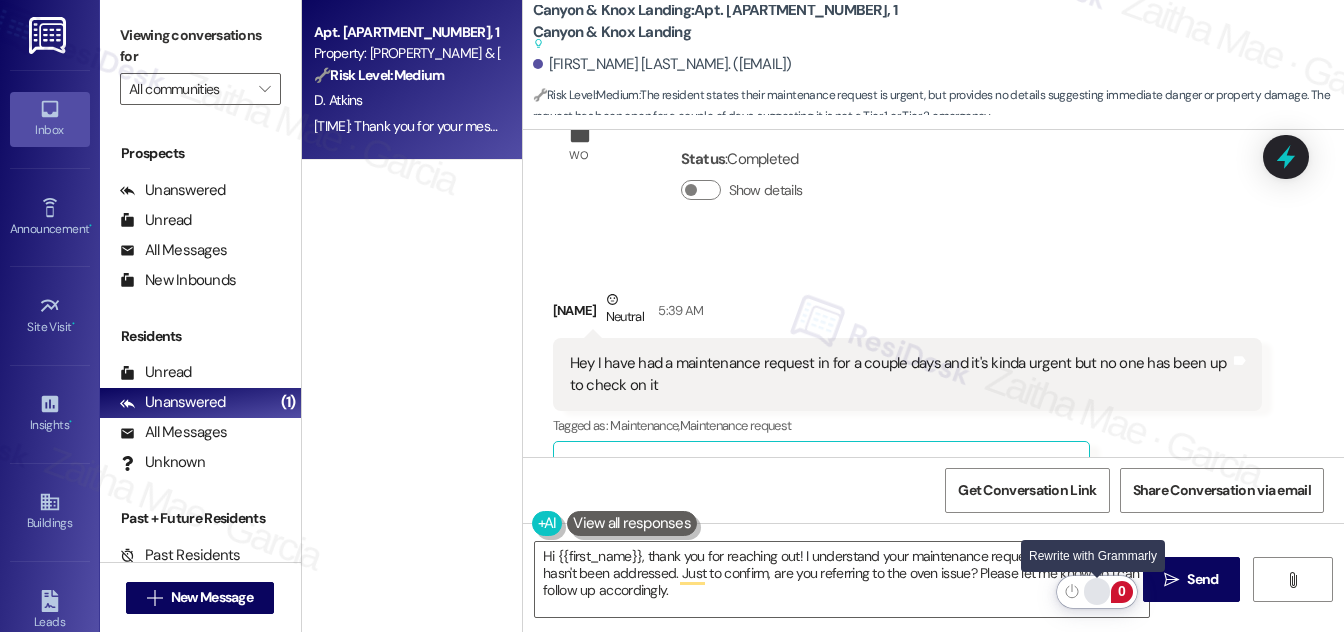 click 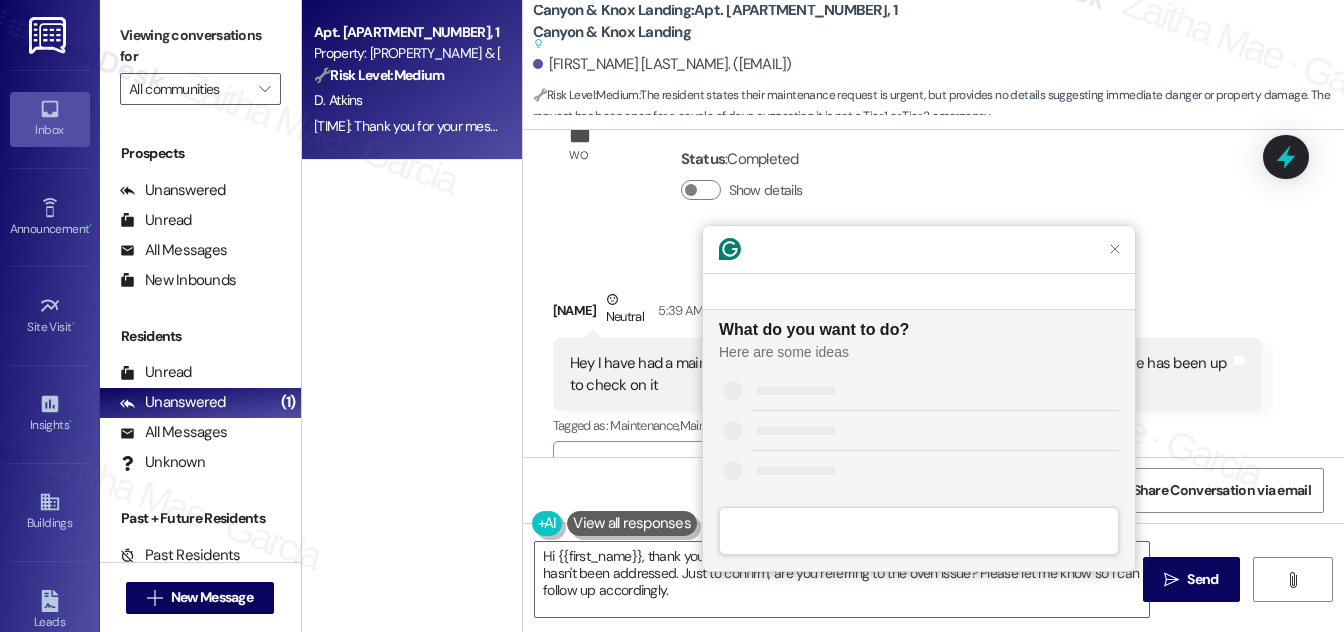 scroll, scrollTop: 0, scrollLeft: 0, axis: both 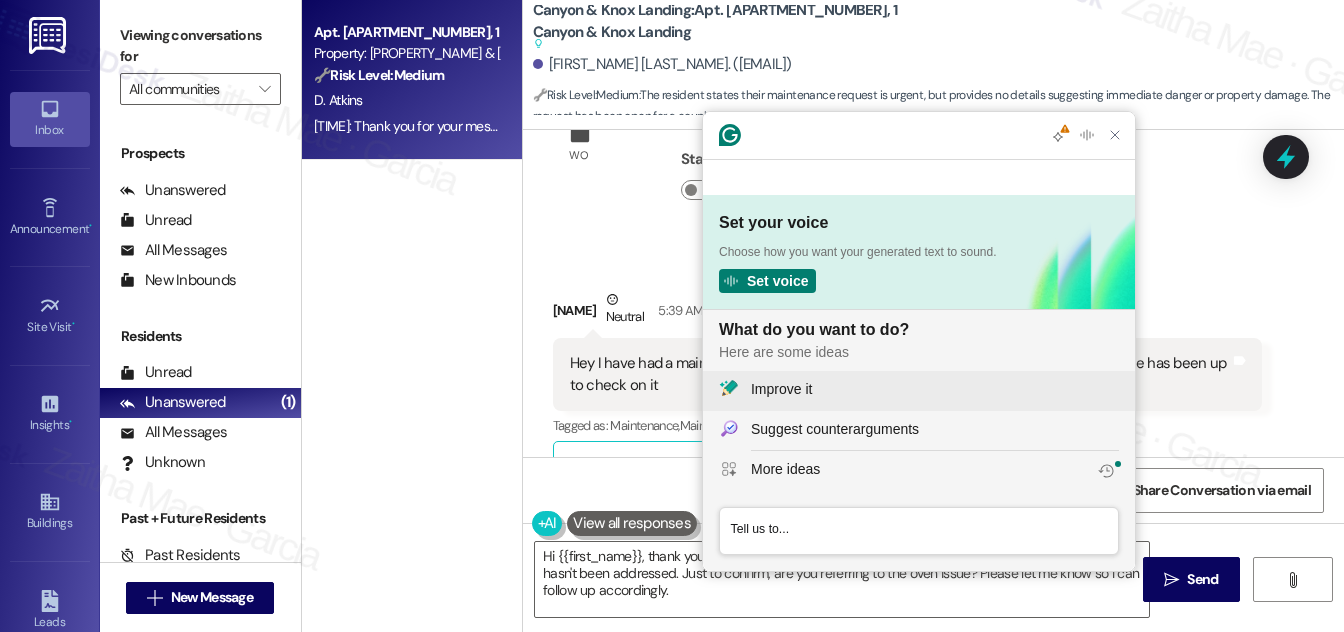 click on "Improve it" 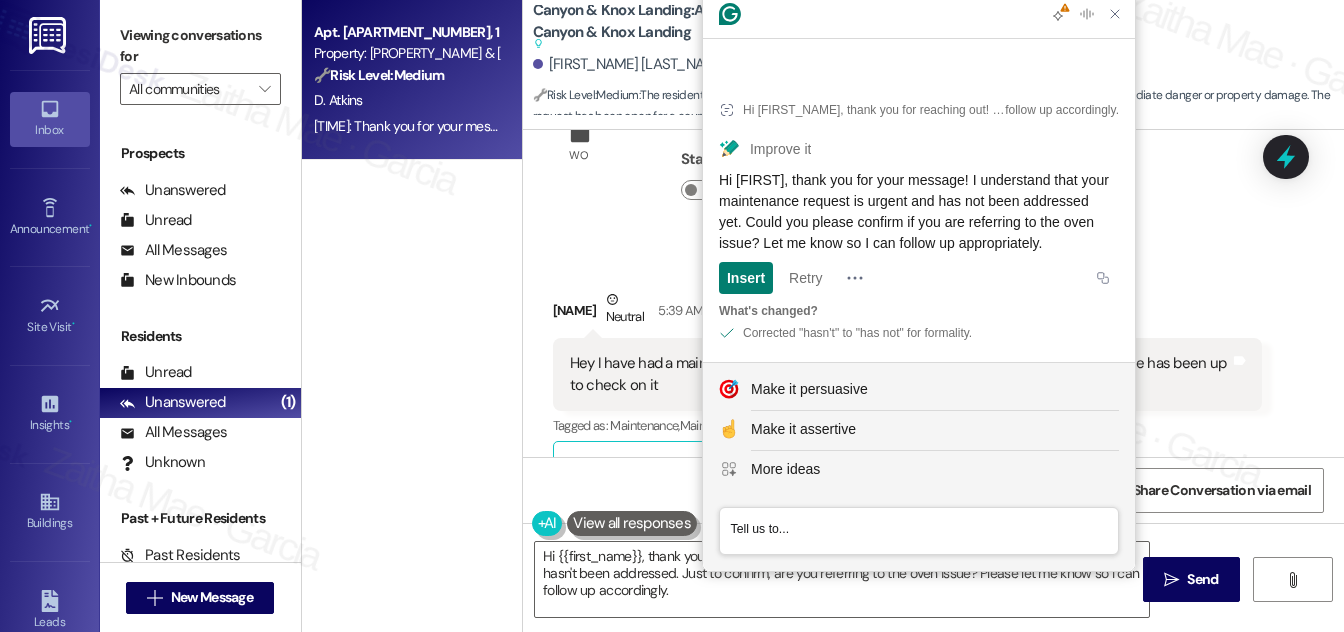 drag, startPoint x: 821, startPoint y: 199, endPoint x: 849, endPoint y: 242, distance: 51.312767 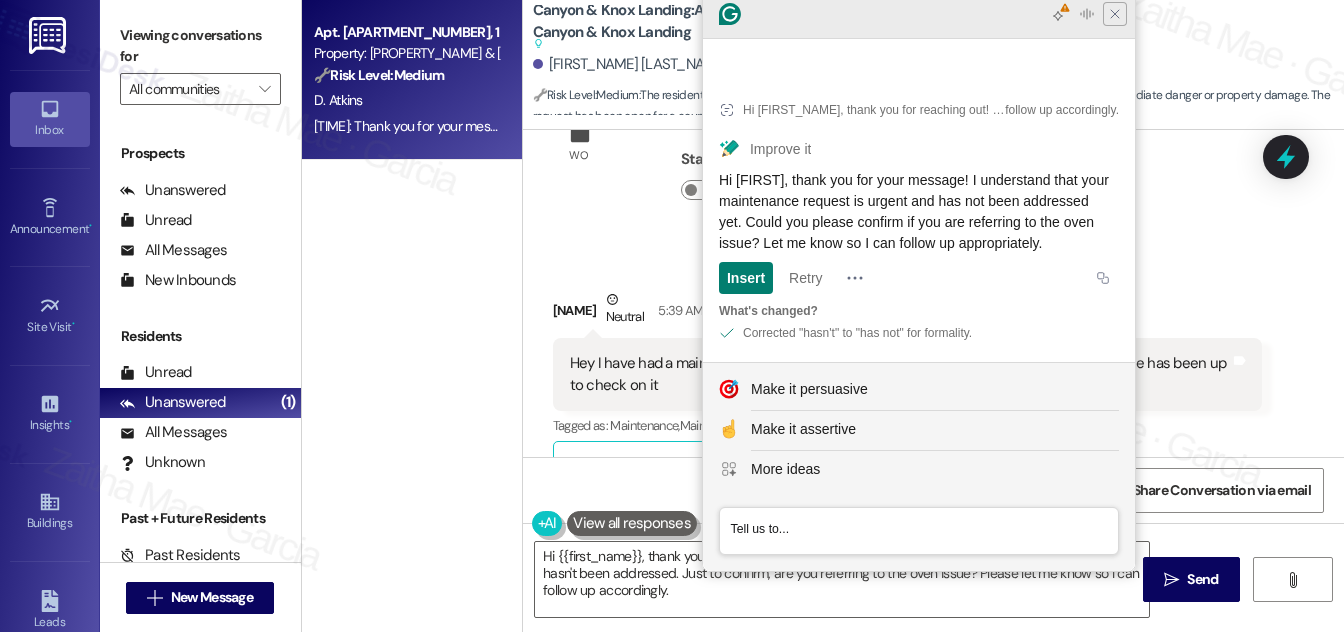 click 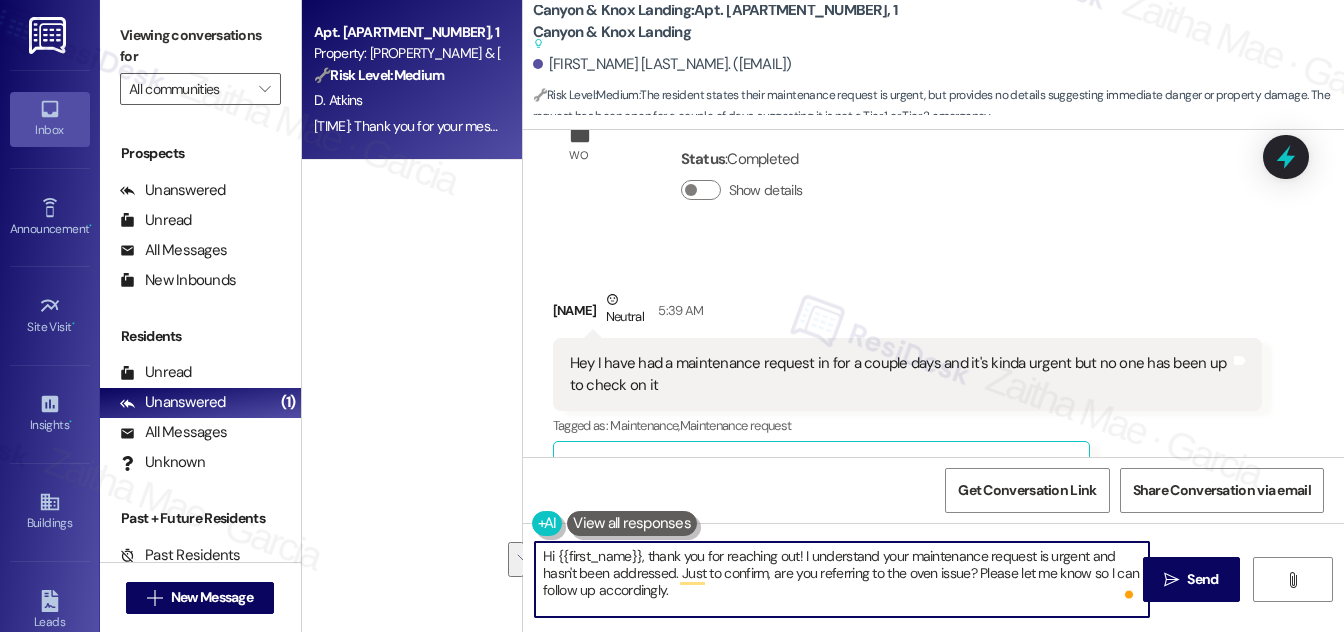 drag, startPoint x: 680, startPoint y: 572, endPoint x: 697, endPoint y: 598, distance: 31.06445 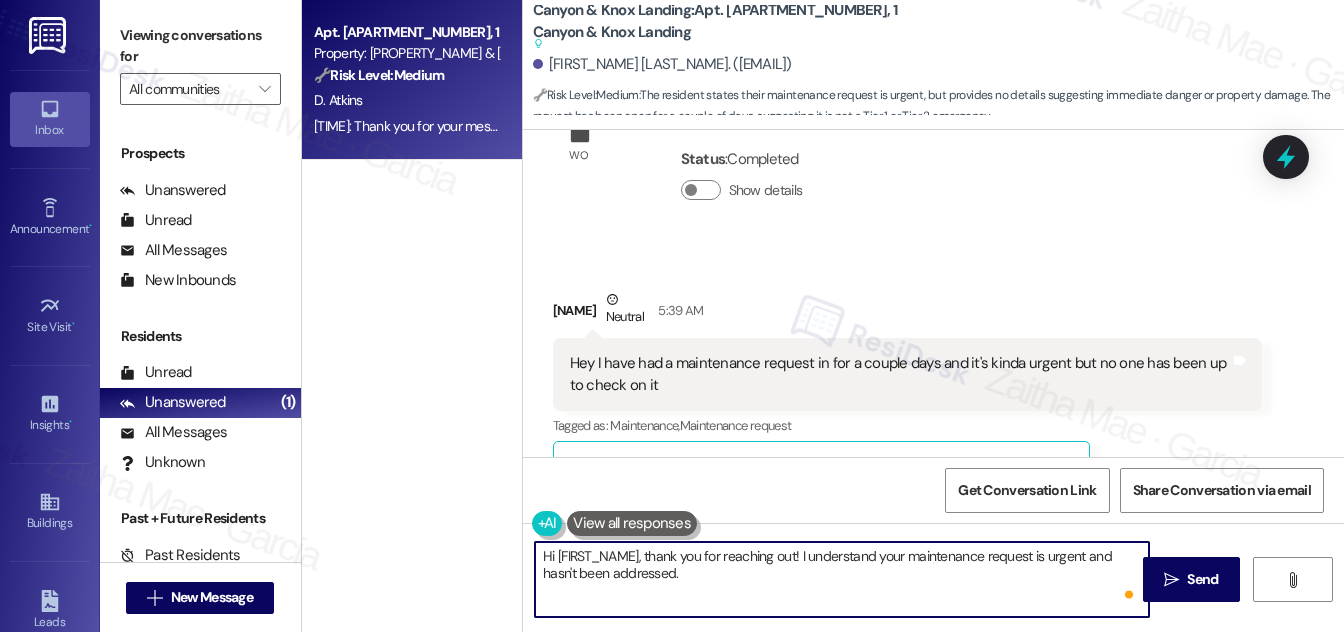 paste on "Could you please confirm if you are referring to the oven issue? Let me know so I can follow up appropriately." 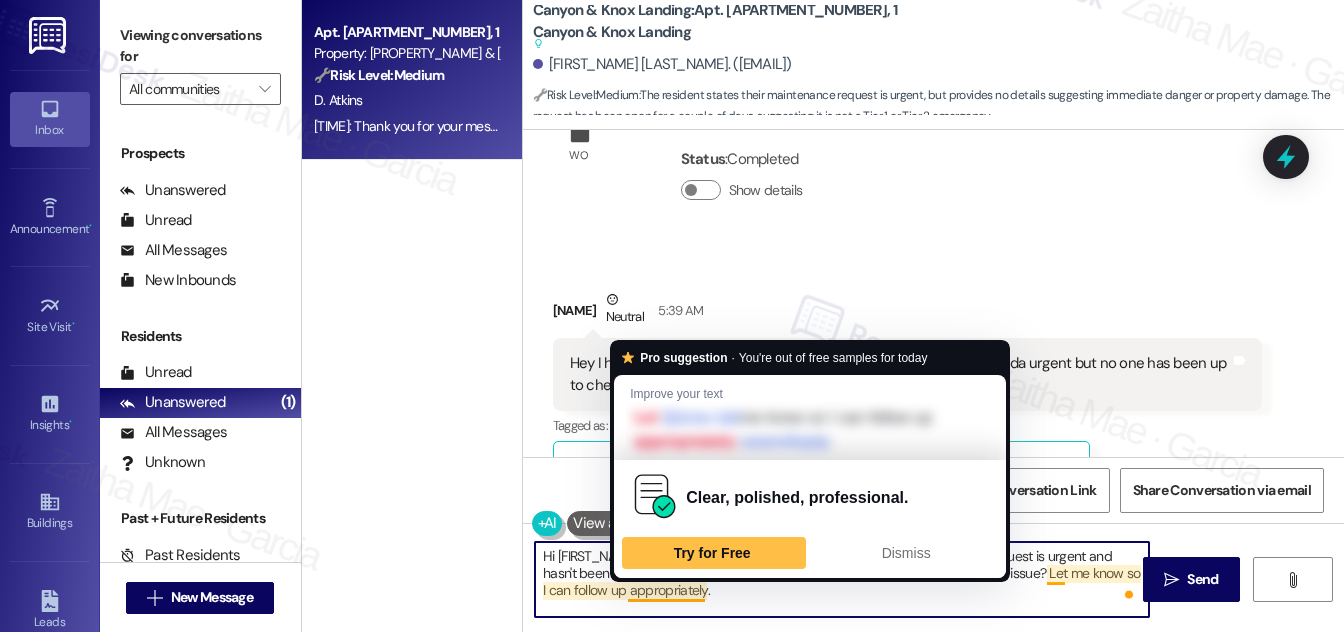 click on "Hi [FIRST_NAME], thank you for reaching out! I understand your maintenance request is urgent and hasn't been addressed. Could you please confirm if you are referring to the oven issue? Let me know so I can follow up appropriately." at bounding box center [842, 579] 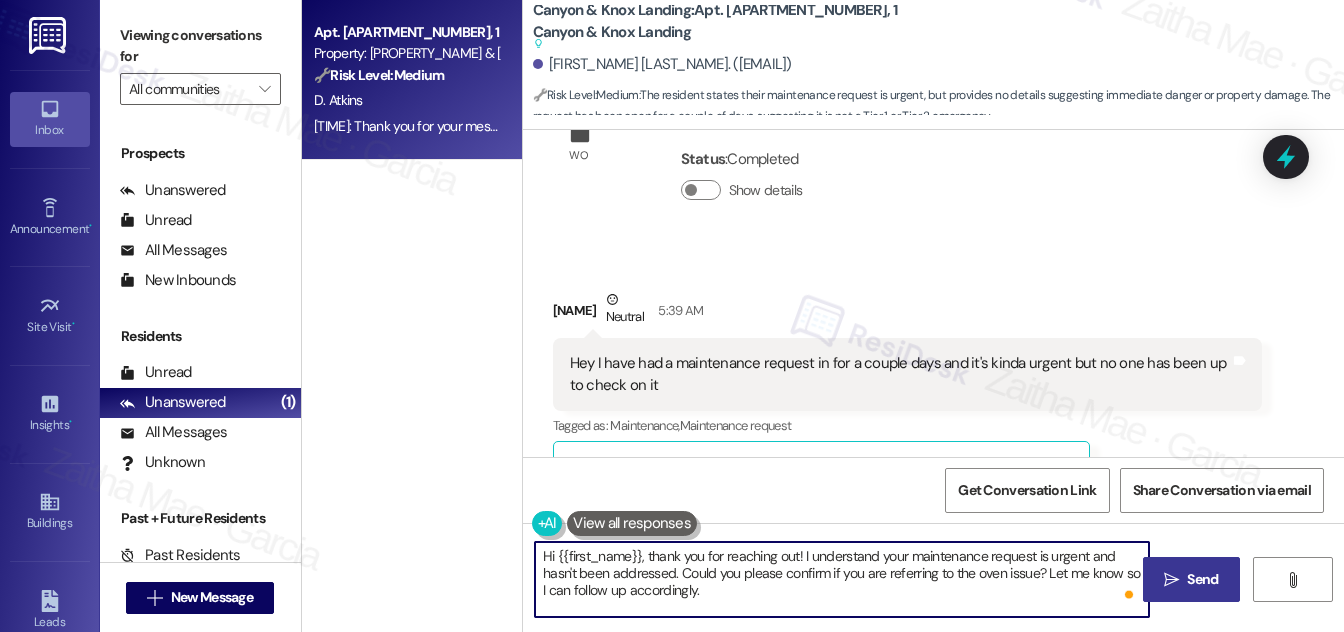 type on "Hi {{first_name}}, thank you for reaching out! I understand your maintenance request is urgent and hasn't been addressed. Could you please confirm if you are referring to the oven issue? Let me know so I can follow up accordingly." 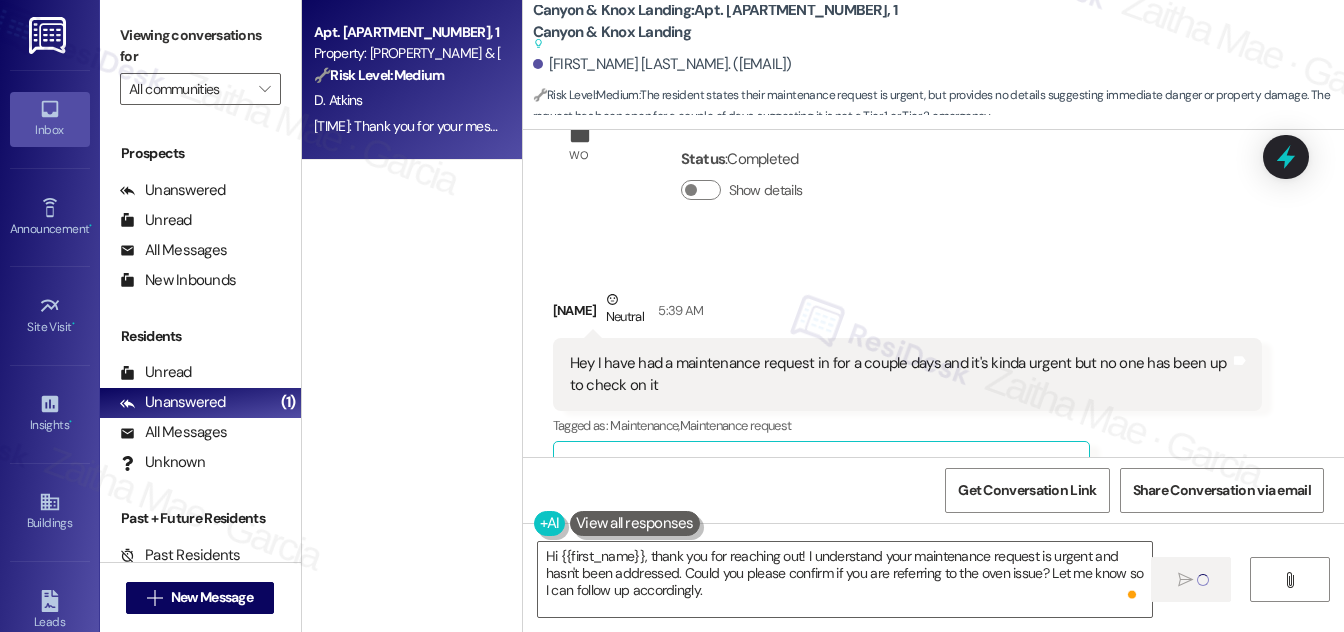 type 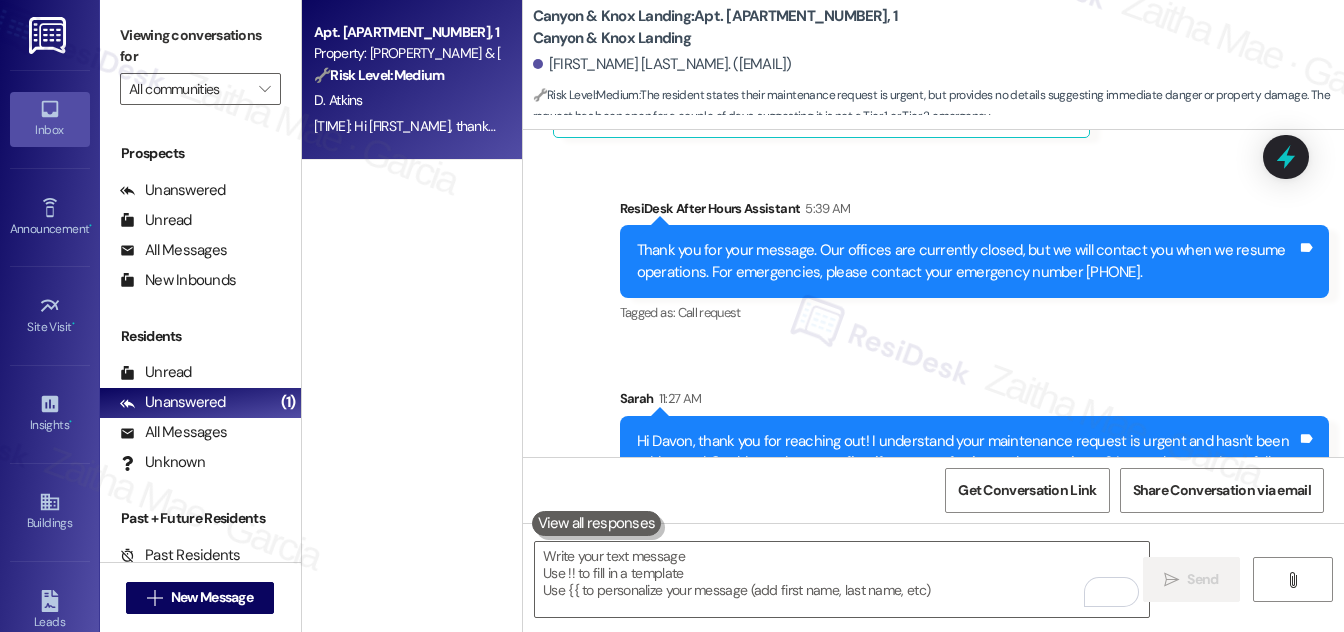scroll, scrollTop: 11717, scrollLeft: 0, axis: vertical 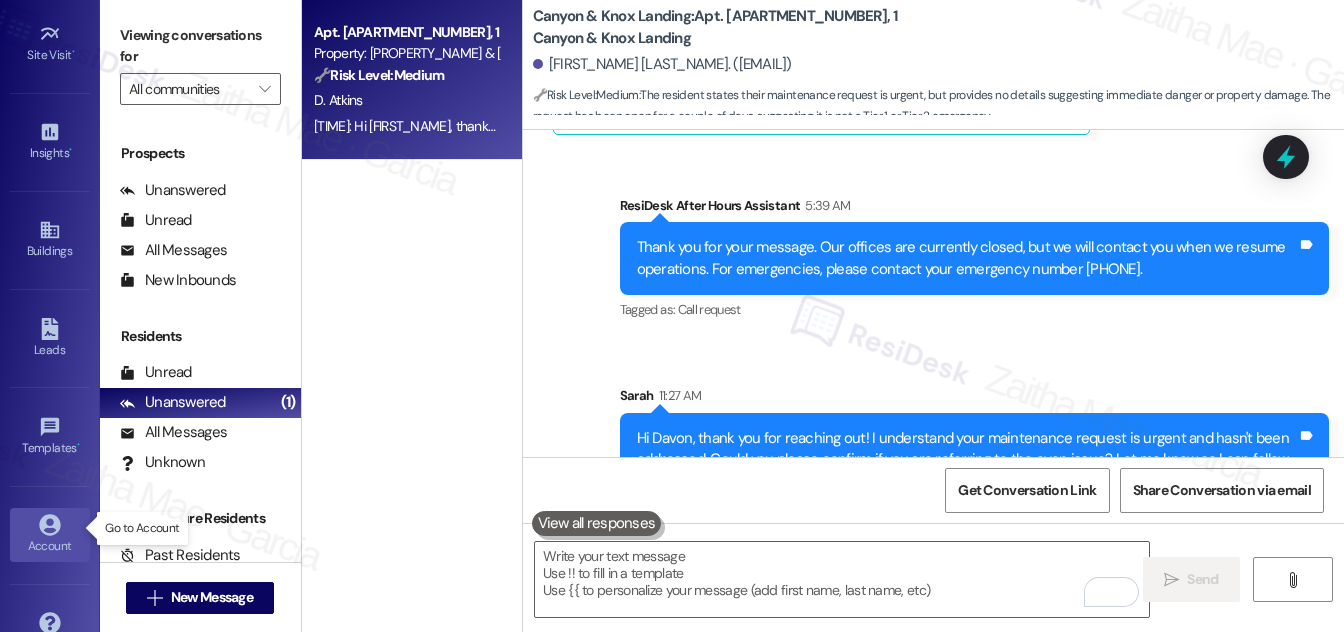 click on "Account" at bounding box center (50, 546) 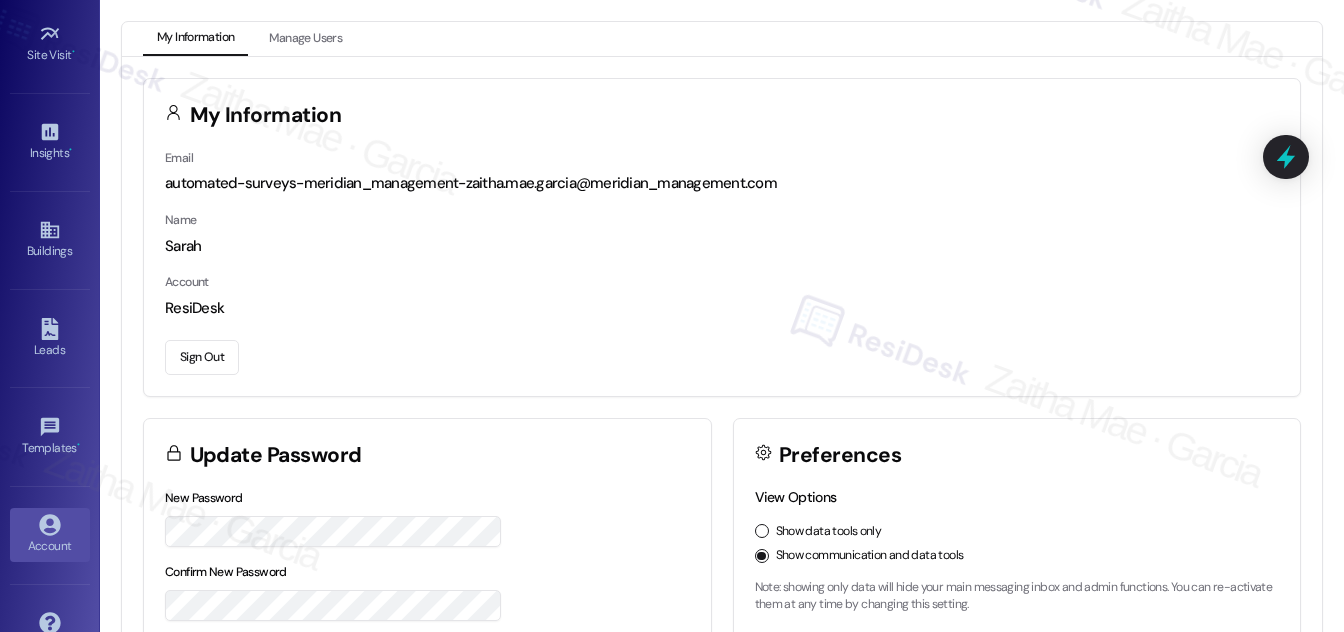 click on "Sign Out" at bounding box center (202, 357) 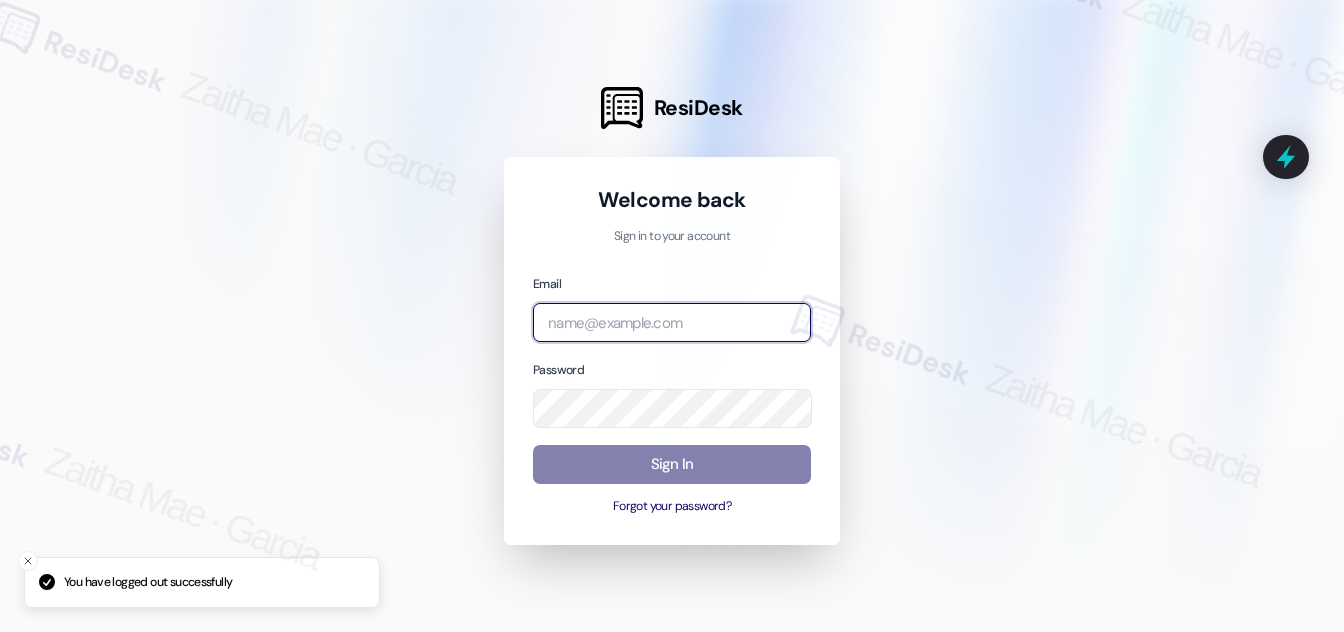 click at bounding box center [672, 322] 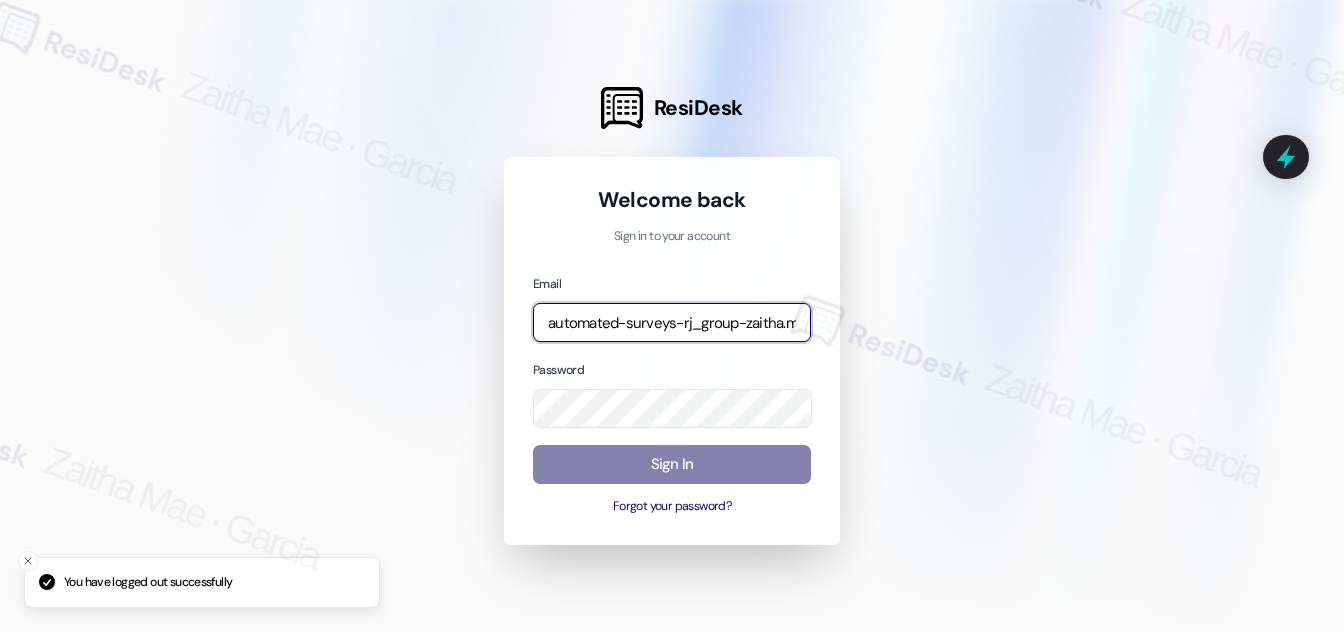 type on "automated-surveys-rj_group-zaitha.mae.garcia@rj_group.com" 